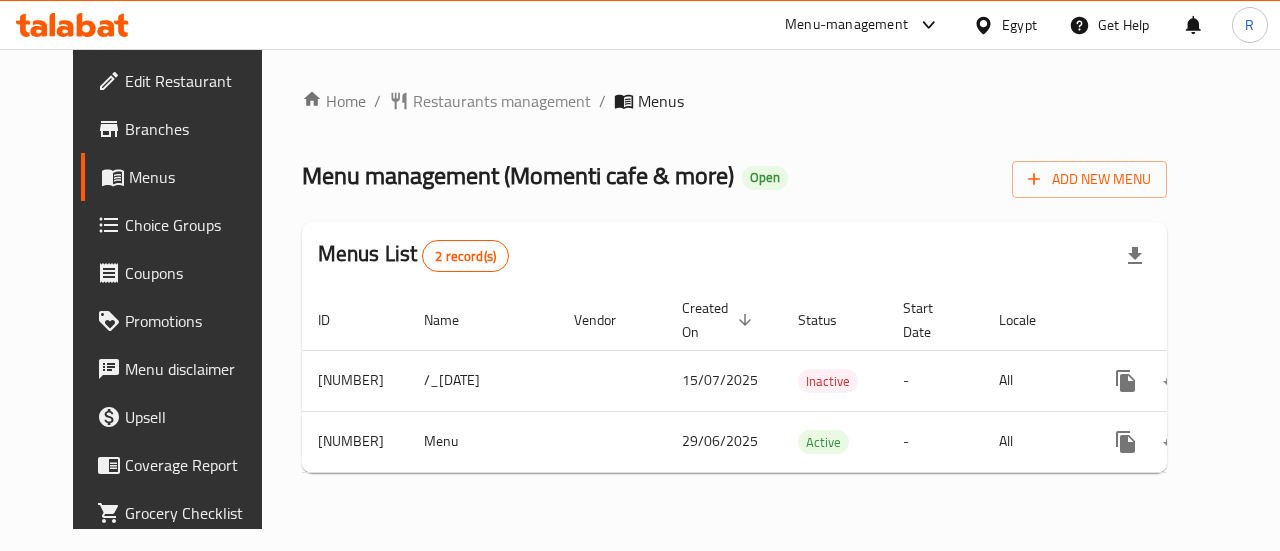 scroll, scrollTop: 0, scrollLeft: 0, axis: both 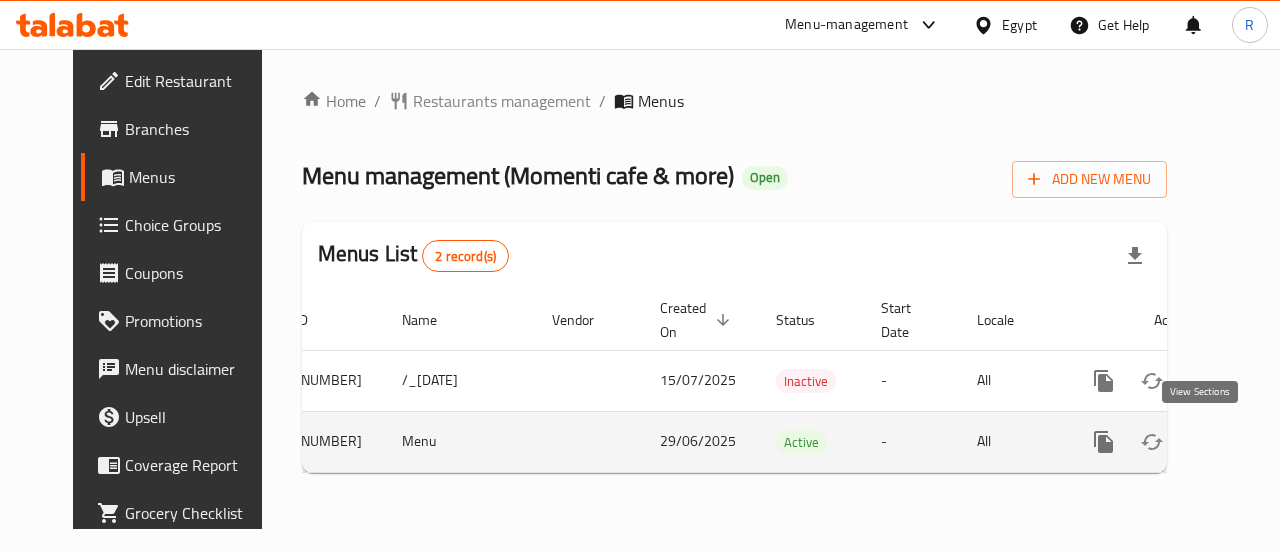 click 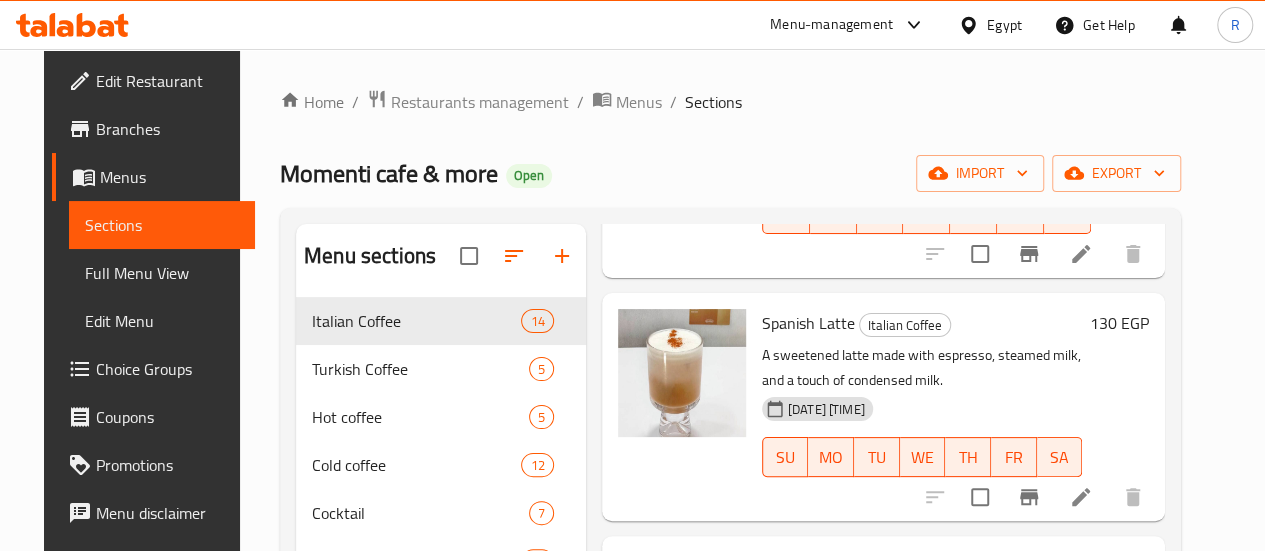 scroll, scrollTop: 2462, scrollLeft: 0, axis: vertical 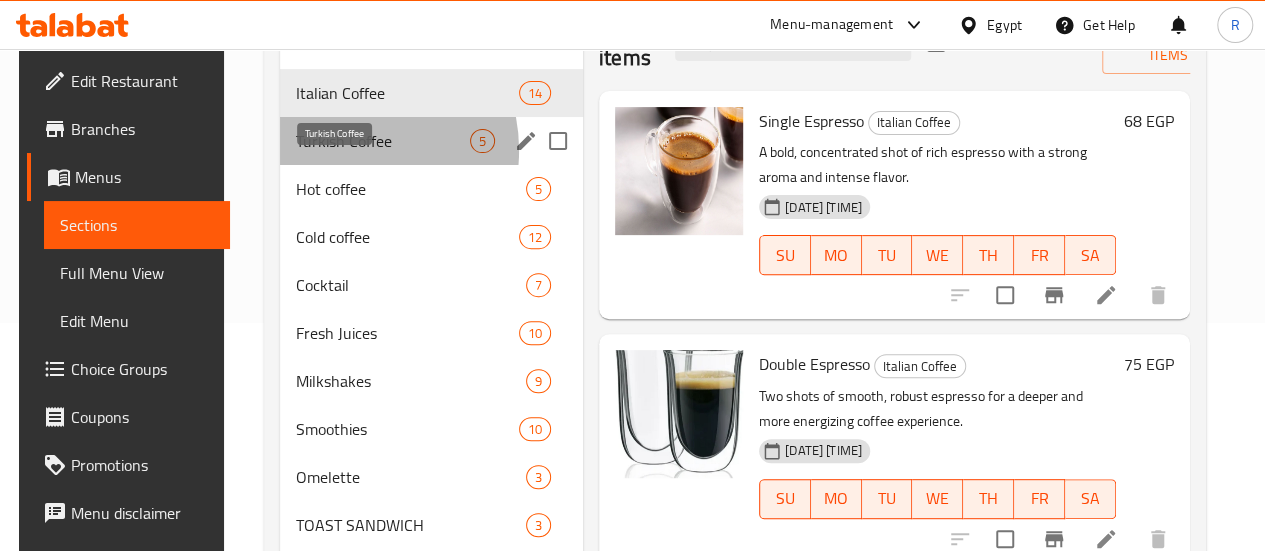 click on "Turkish Coffee" at bounding box center (383, 141) 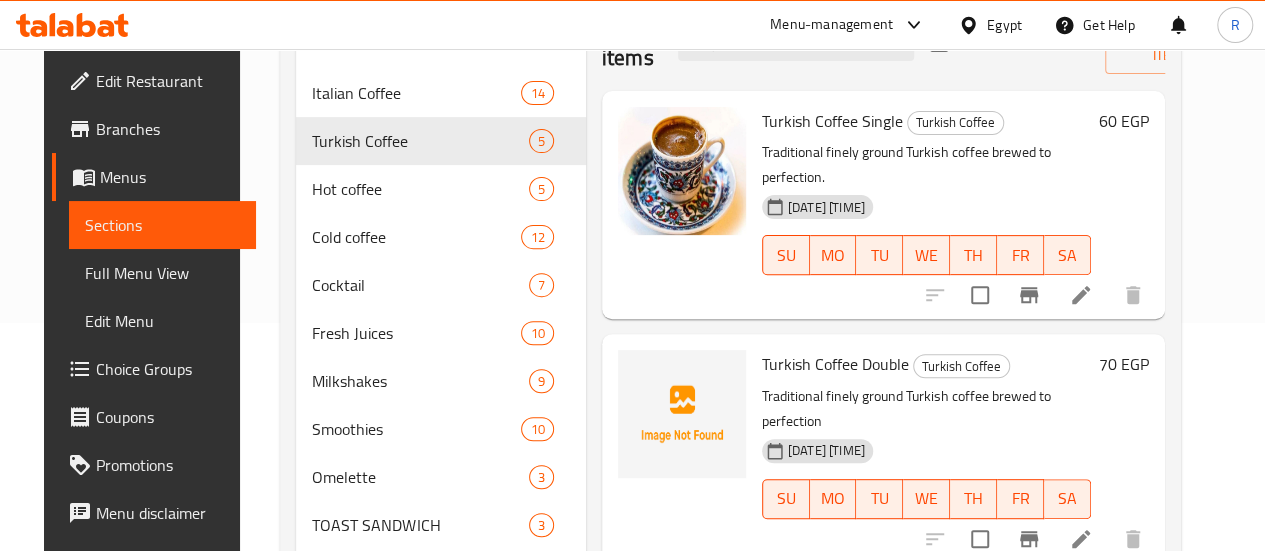 scroll, scrollTop: 295, scrollLeft: 0, axis: vertical 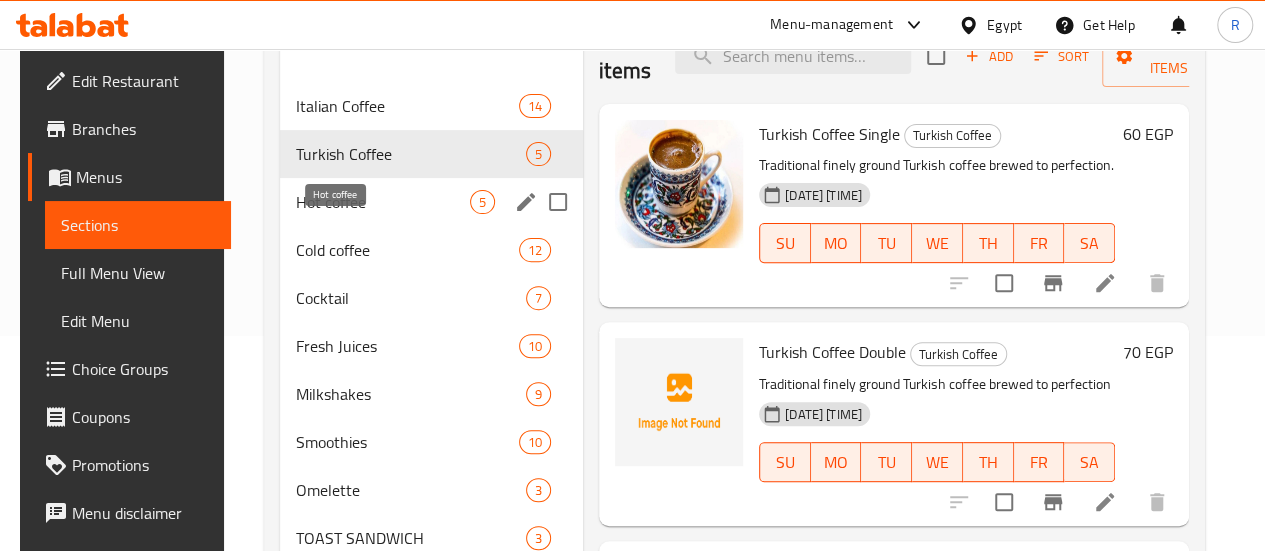 click on "Hot coffee" at bounding box center (383, 202) 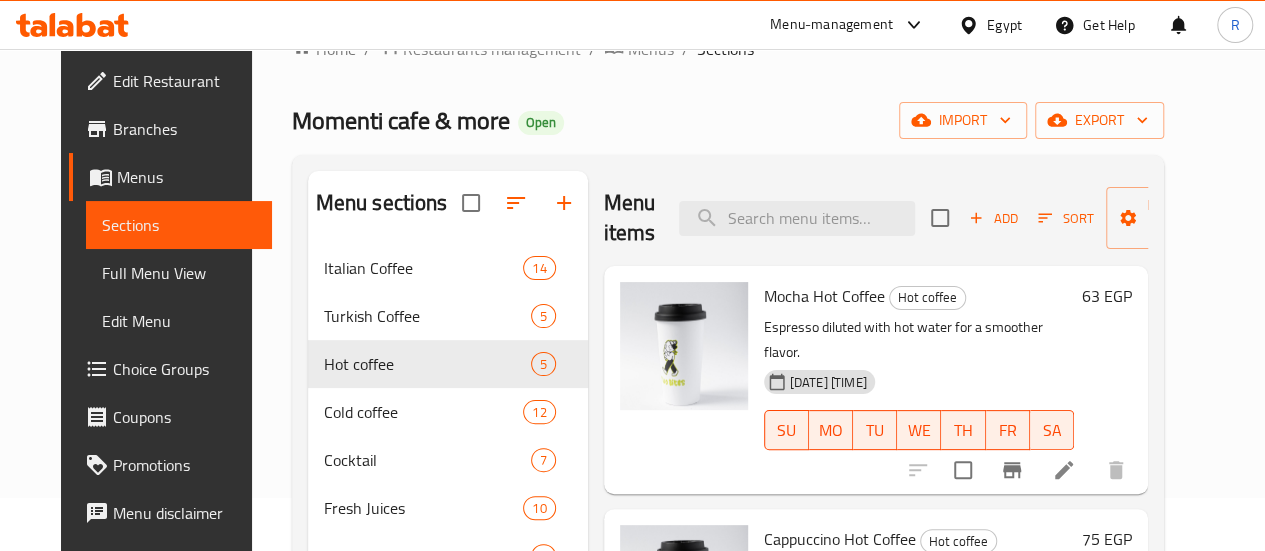 scroll, scrollTop: 55, scrollLeft: 0, axis: vertical 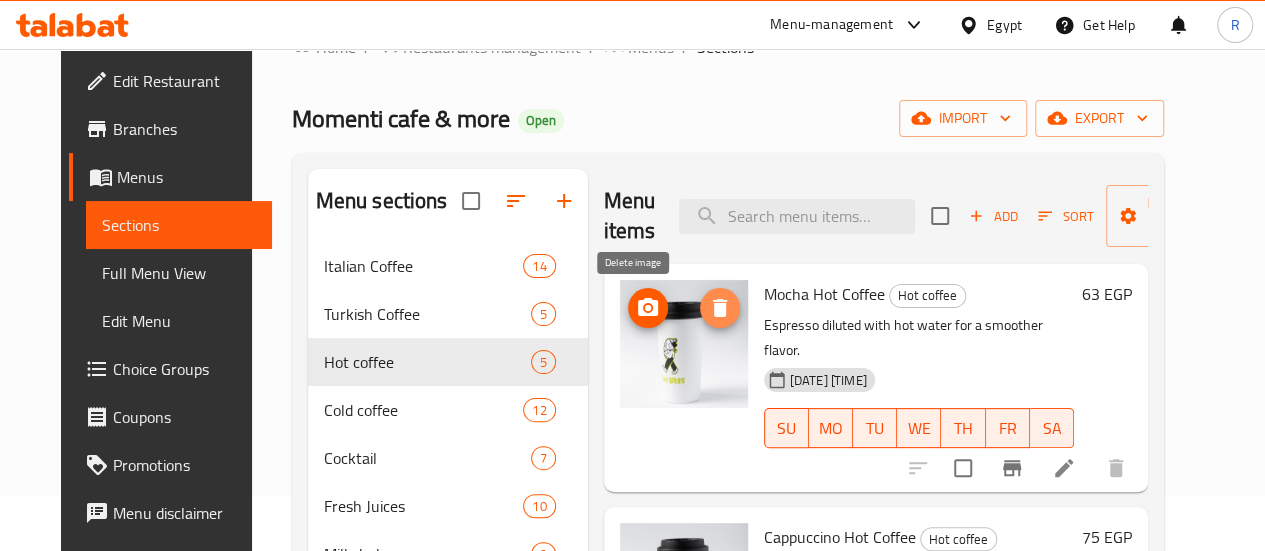 click 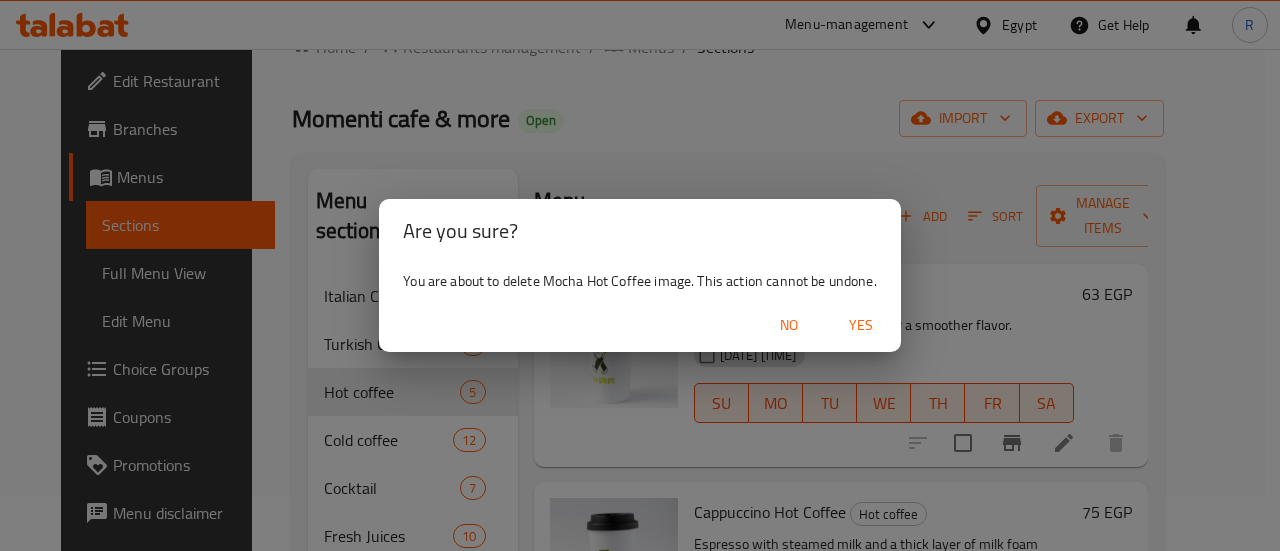 click on "Yes" at bounding box center (861, 325) 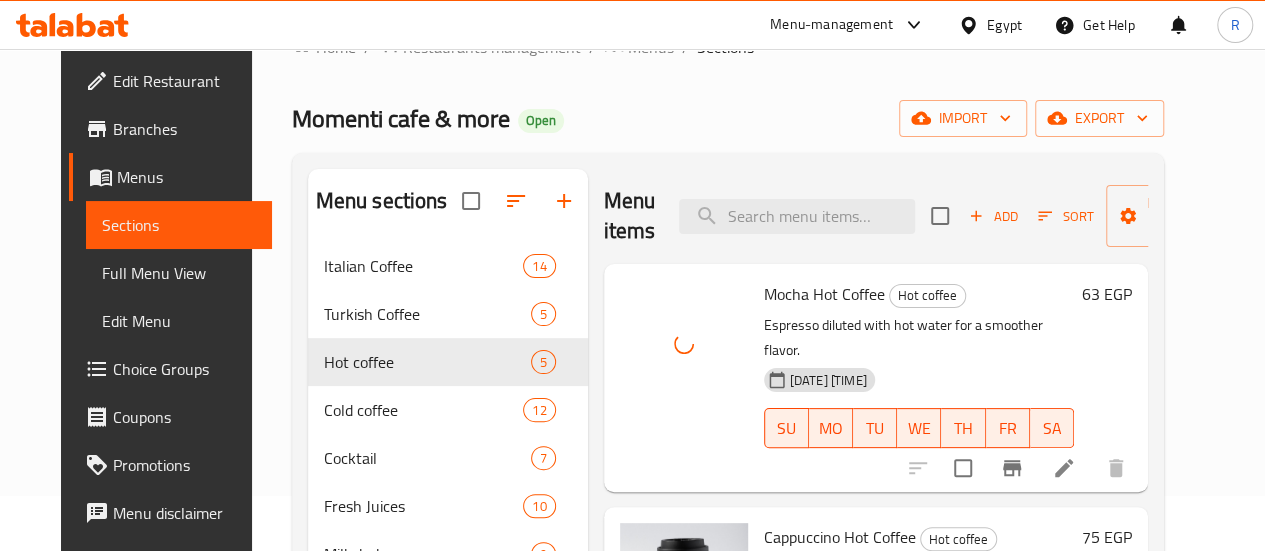 scroll, scrollTop: 245, scrollLeft: 0, axis: vertical 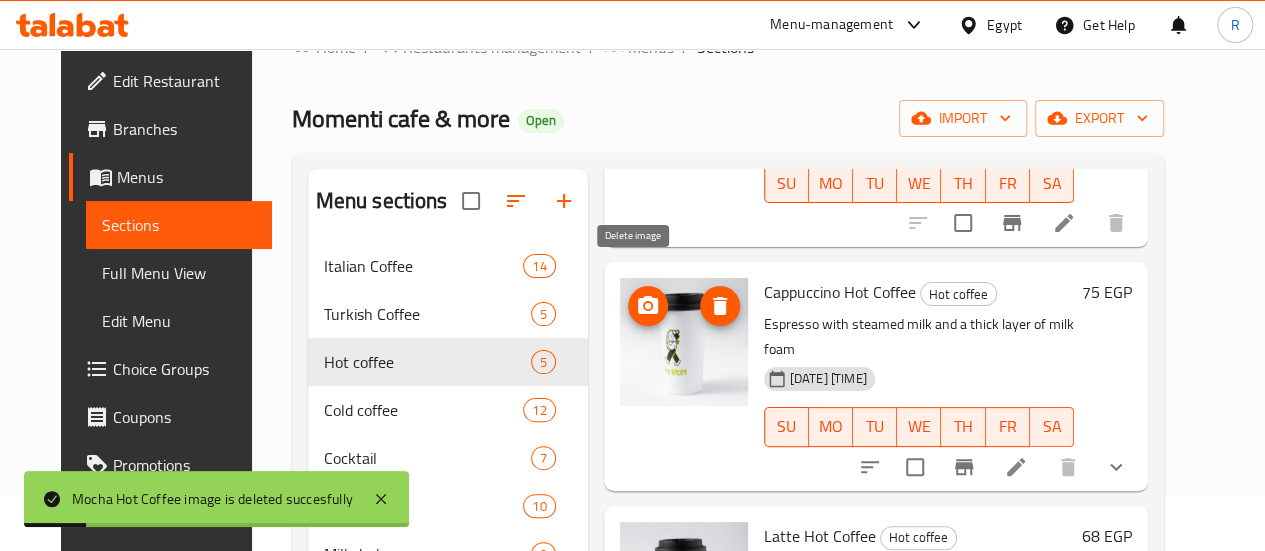 click 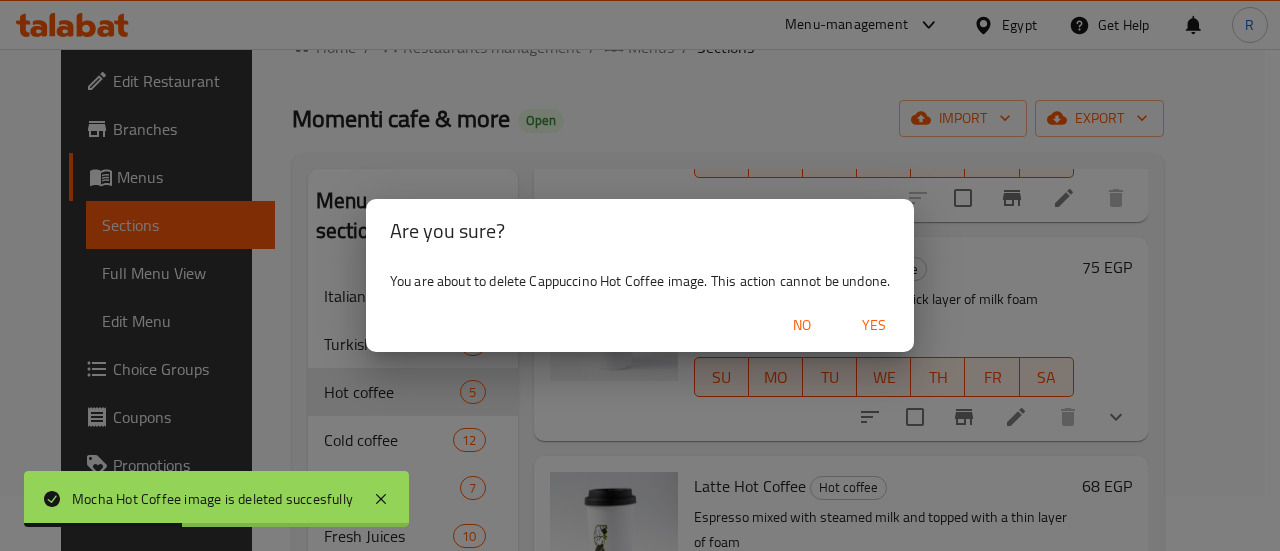 click on "Yes" at bounding box center [874, 325] 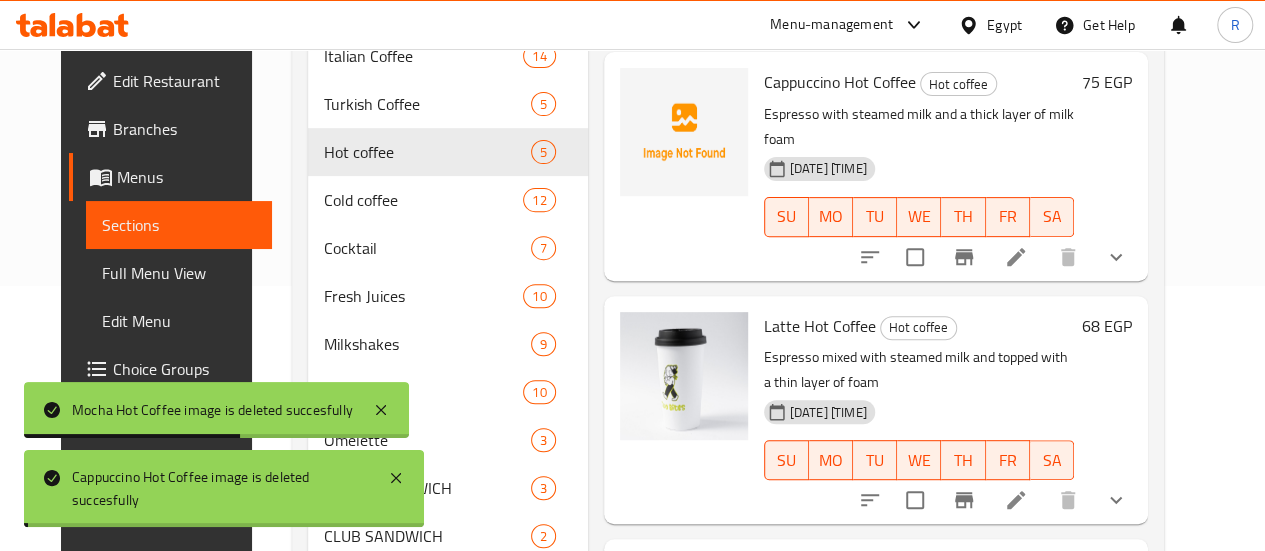 scroll, scrollTop: 285, scrollLeft: 0, axis: vertical 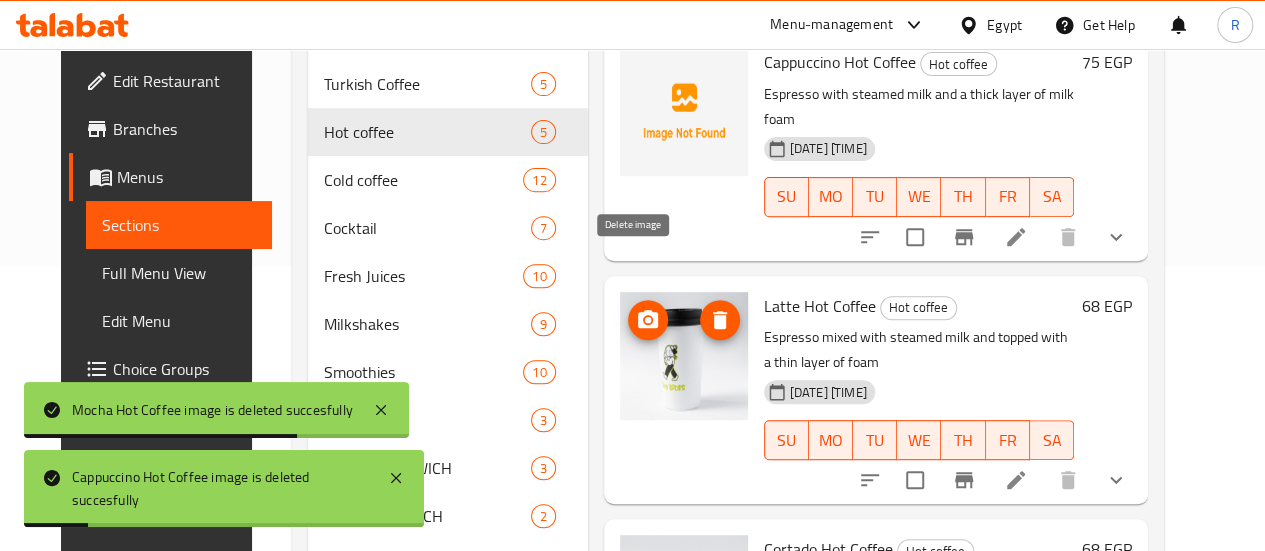 click 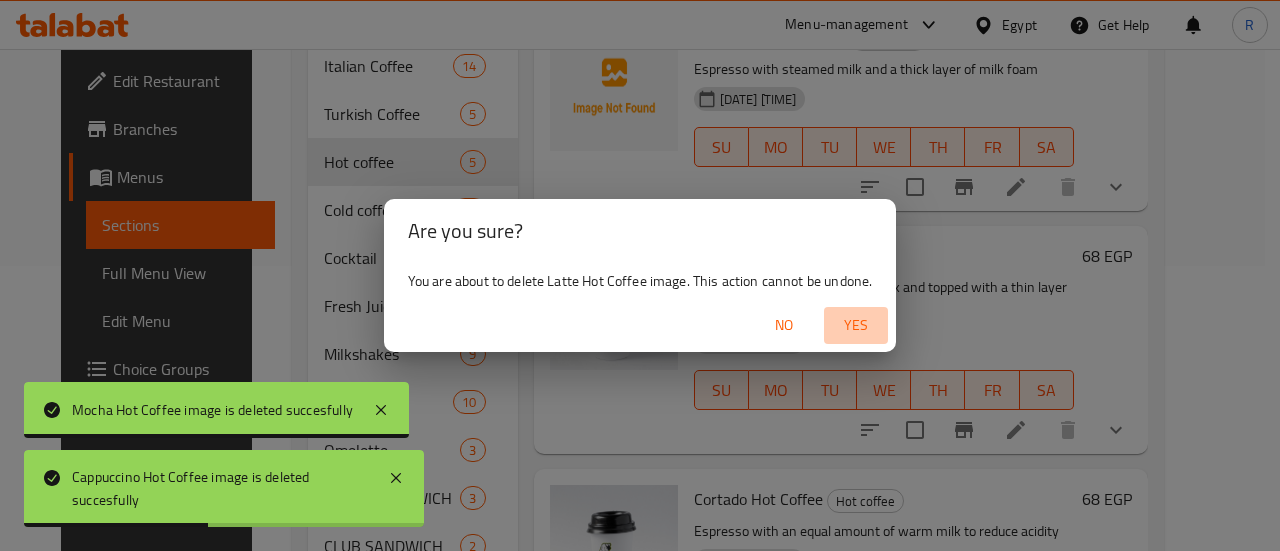 click on "Yes" at bounding box center [856, 325] 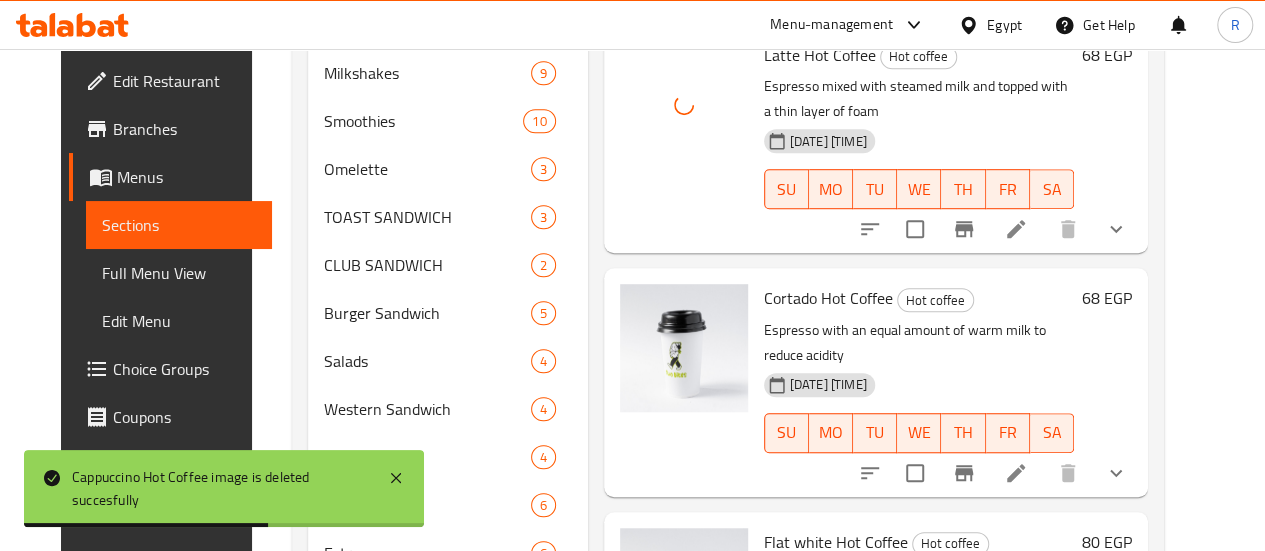 scroll, scrollTop: 546, scrollLeft: 0, axis: vertical 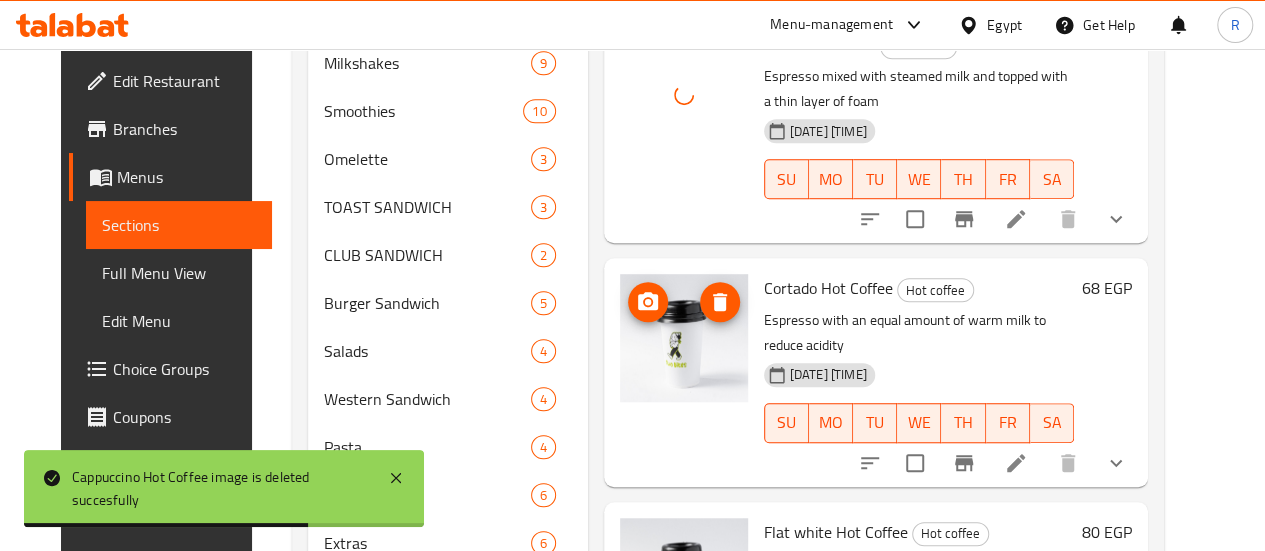 click 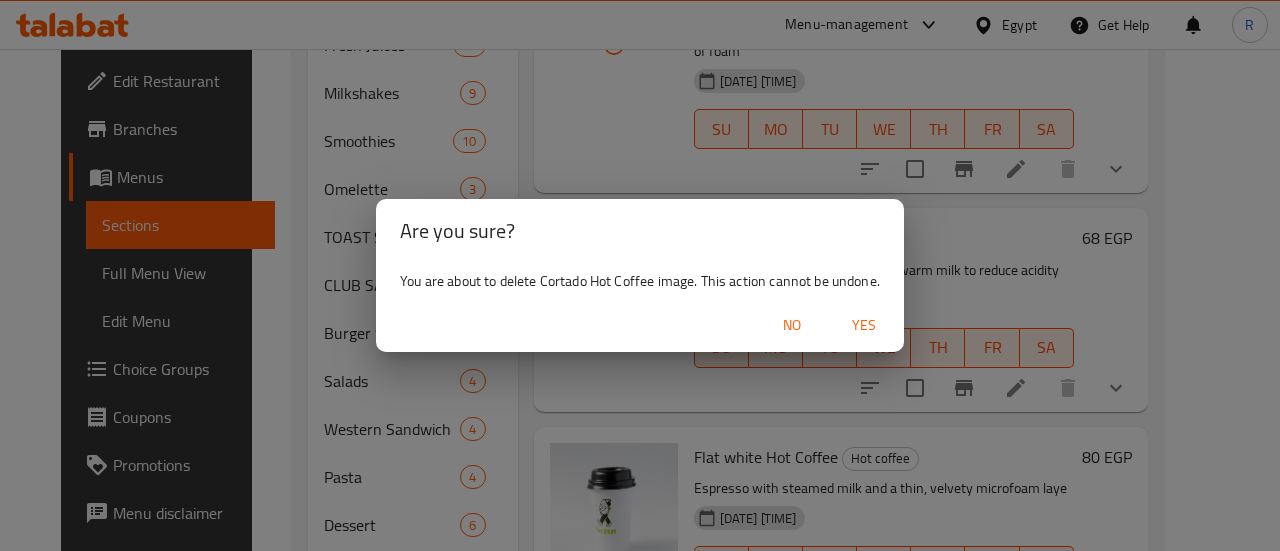 click on "Yes" at bounding box center [864, 325] 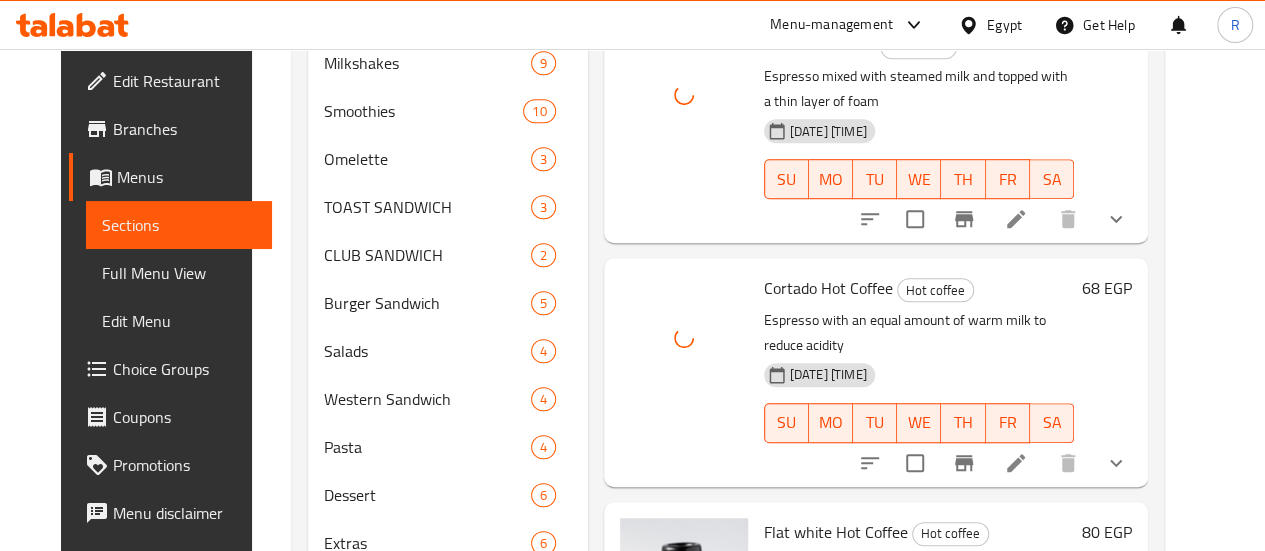 scroll, scrollTop: 655, scrollLeft: 0, axis: vertical 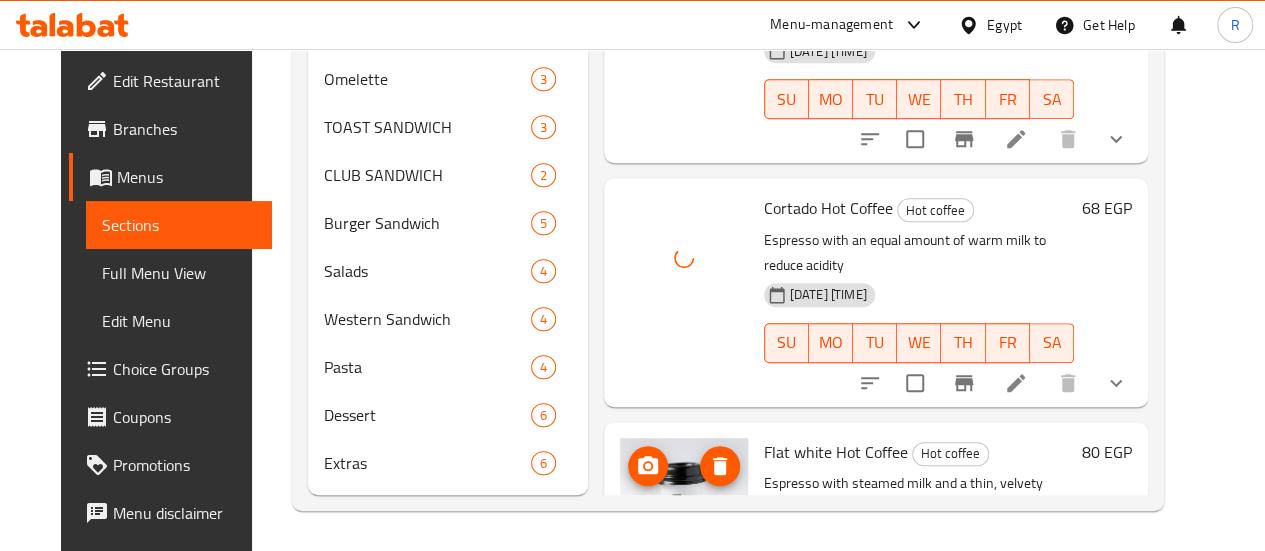 click 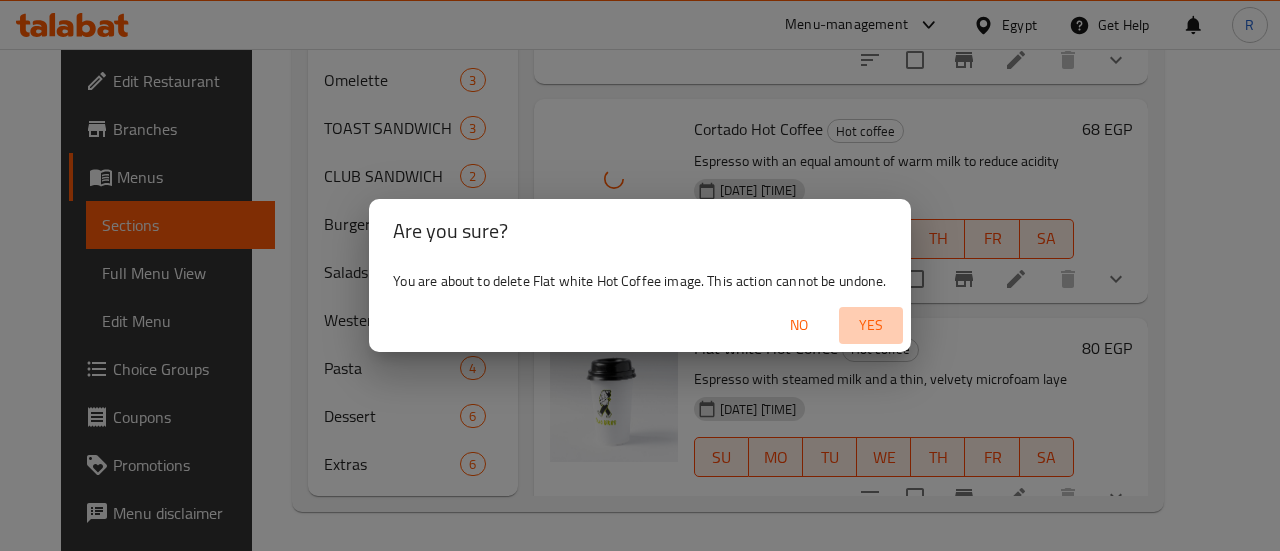 click on "Yes" at bounding box center [871, 325] 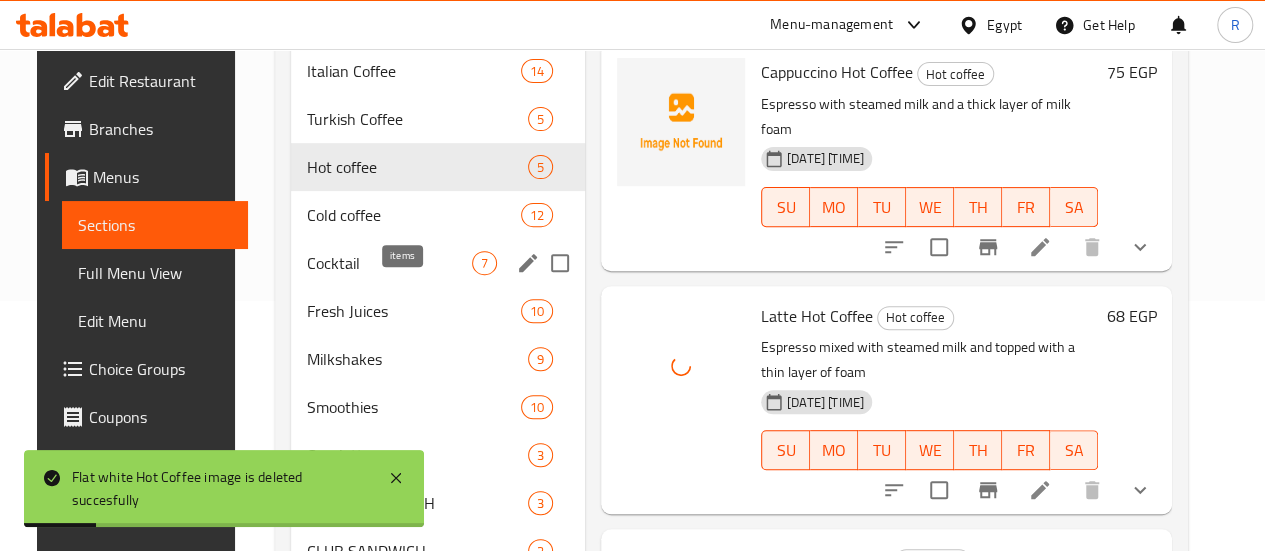 scroll, scrollTop: 248, scrollLeft: 0, axis: vertical 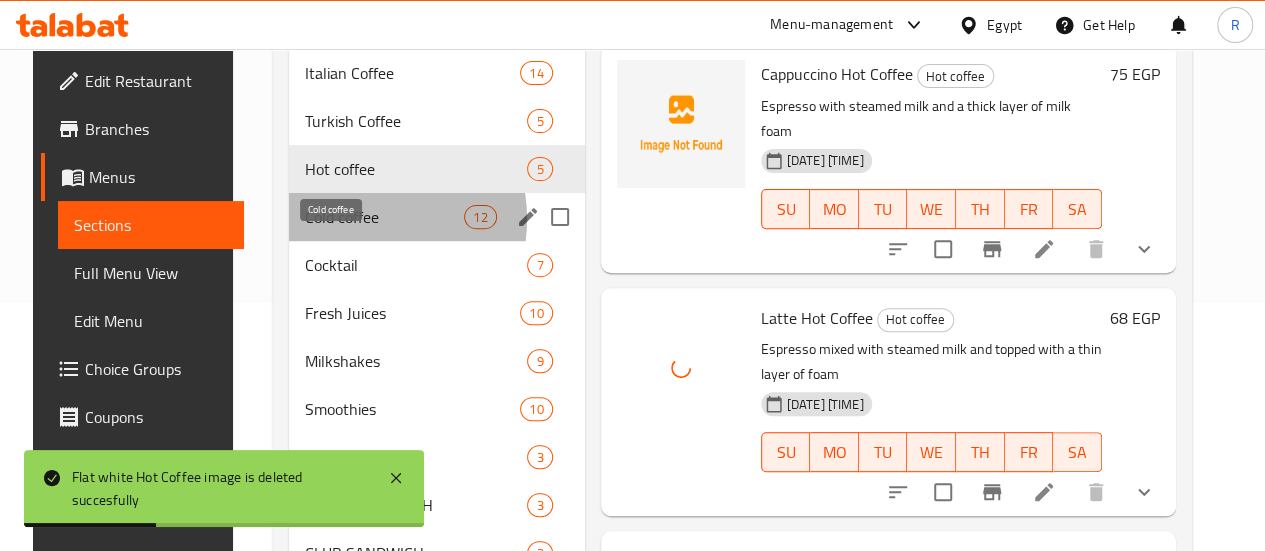 click on "Cold coffee" at bounding box center (384, 217) 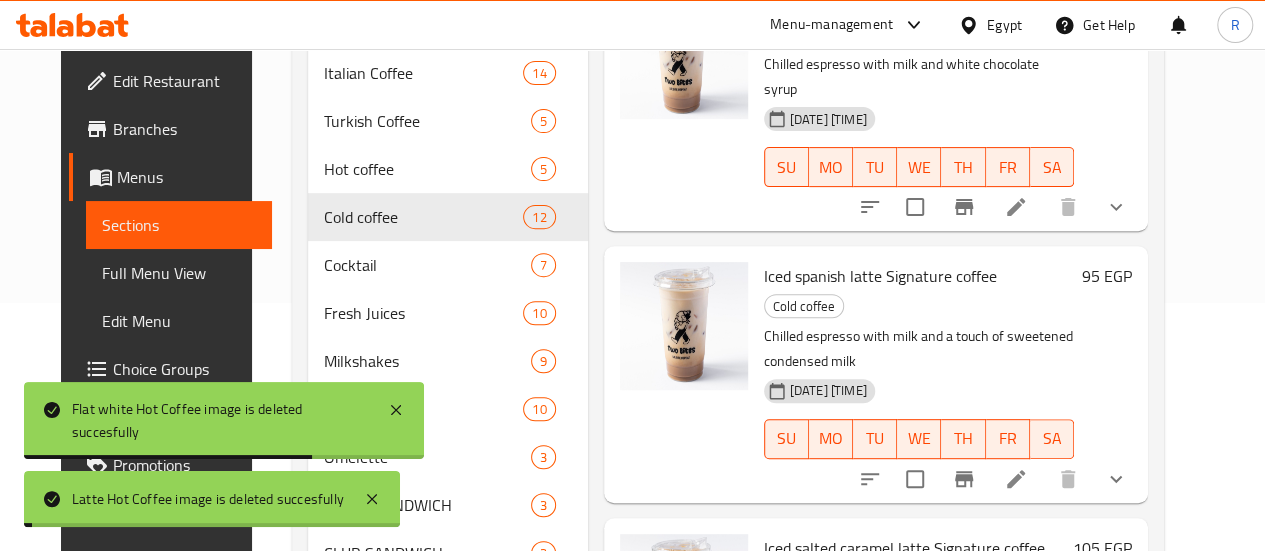 scroll, scrollTop: 0, scrollLeft: 0, axis: both 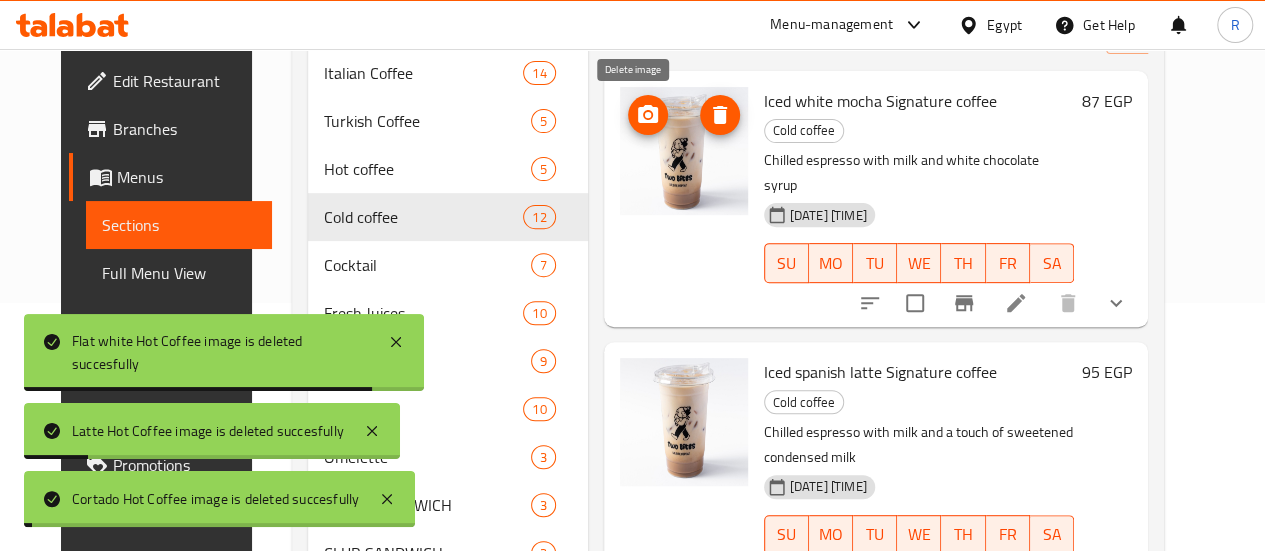 click 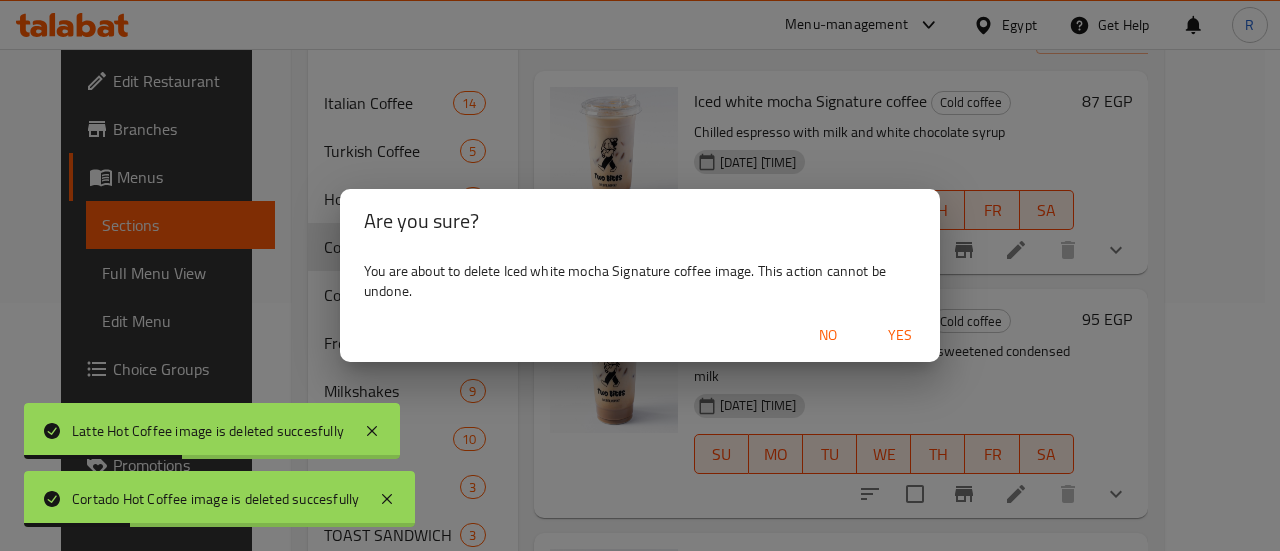 click on "Yes" at bounding box center [900, 335] 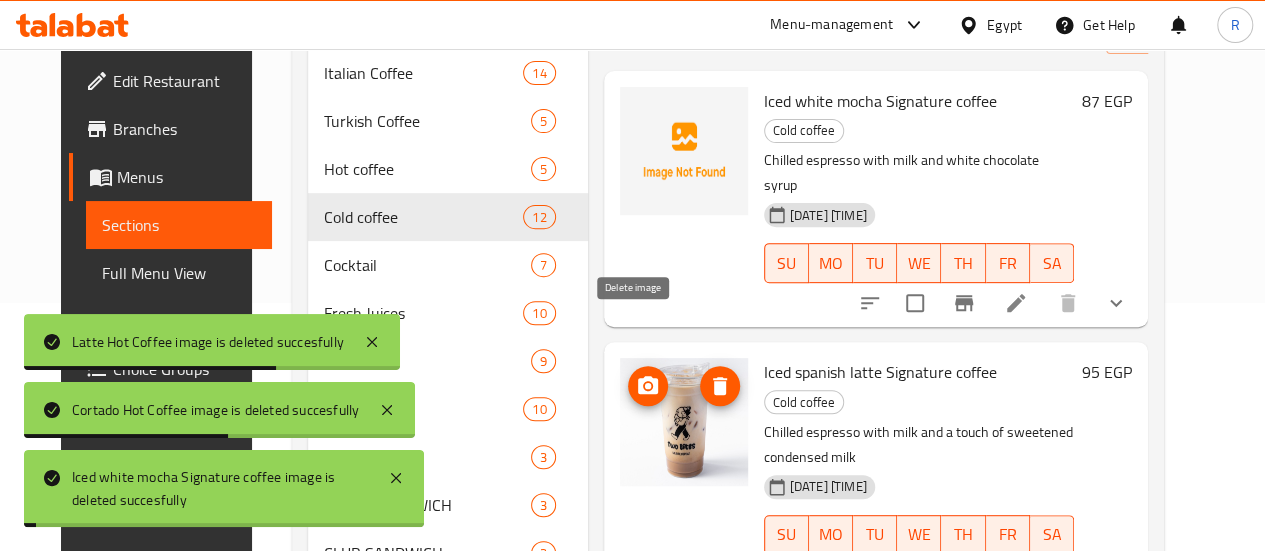 click 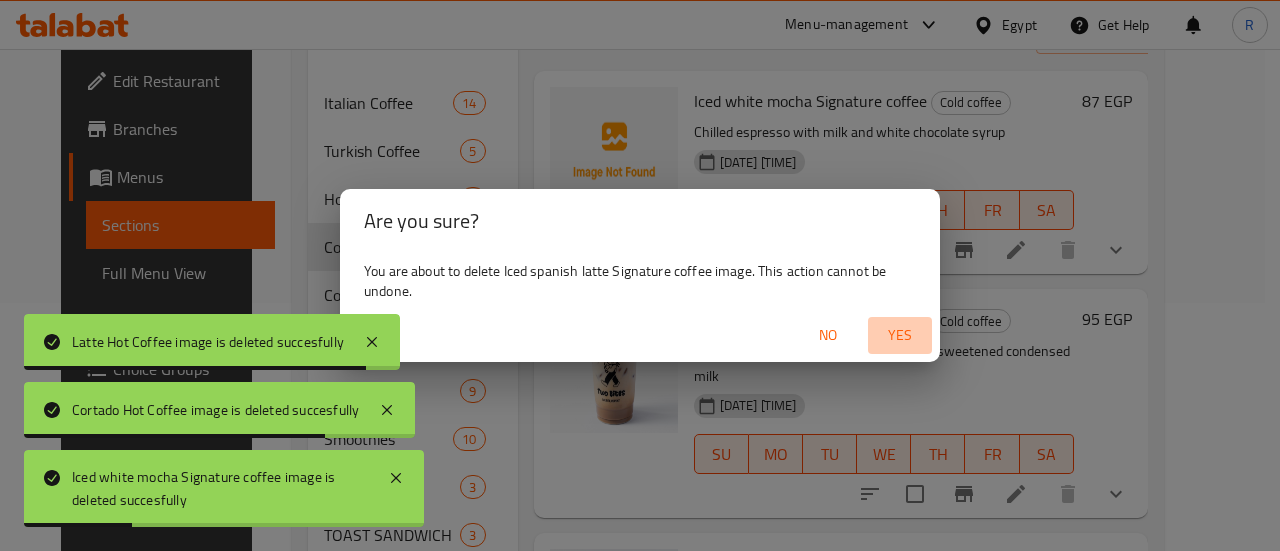 click on "Yes" at bounding box center (900, 335) 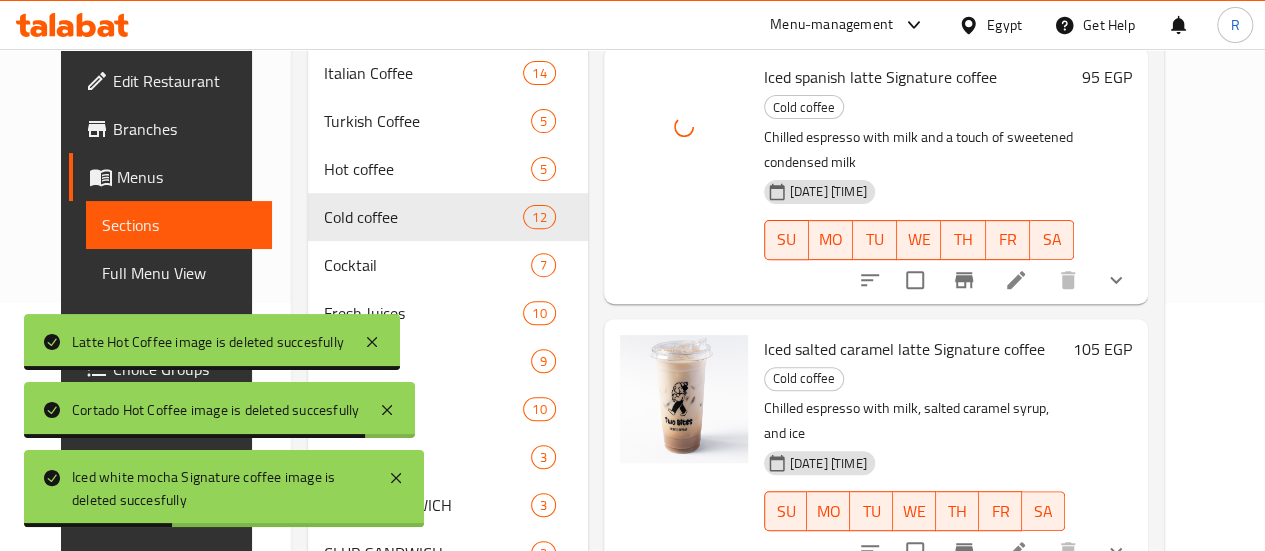 scroll, scrollTop: 310, scrollLeft: 0, axis: vertical 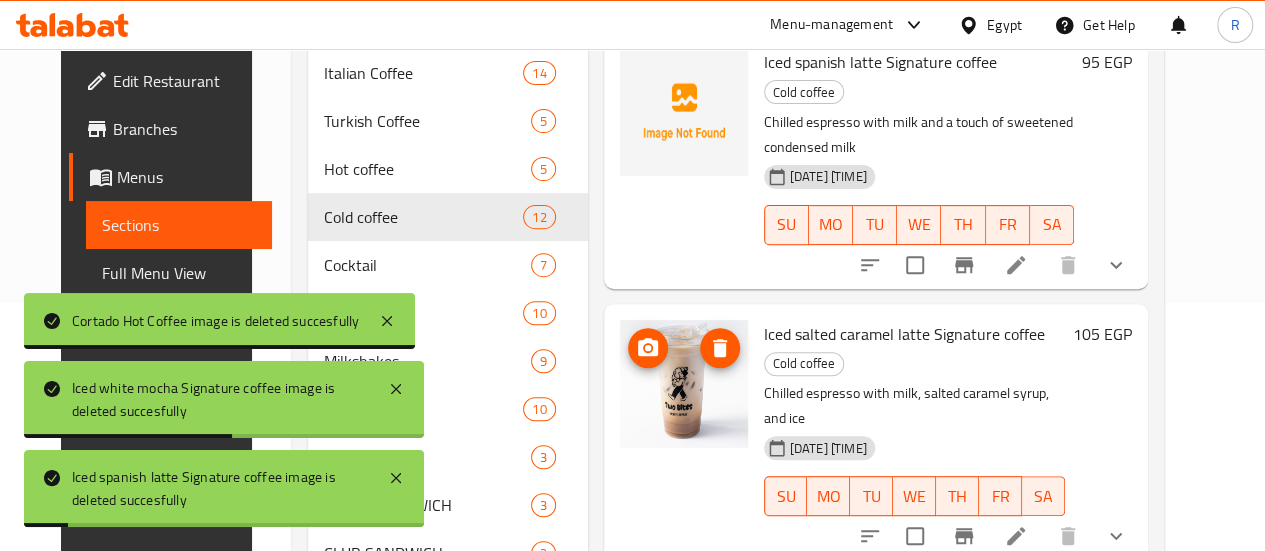 click 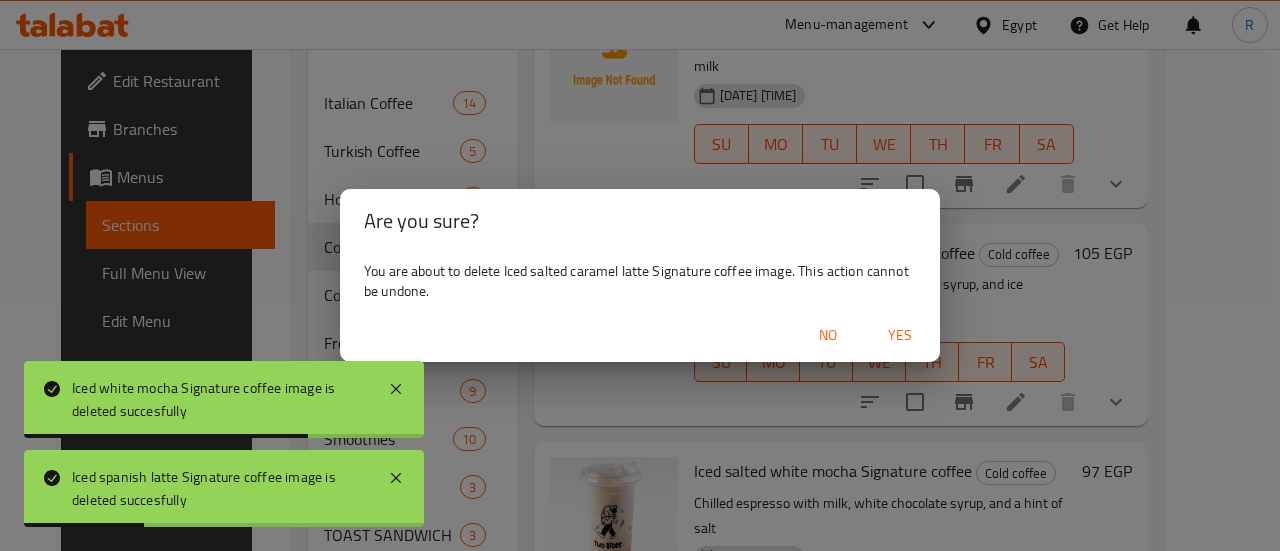 click on "Yes" at bounding box center [900, 335] 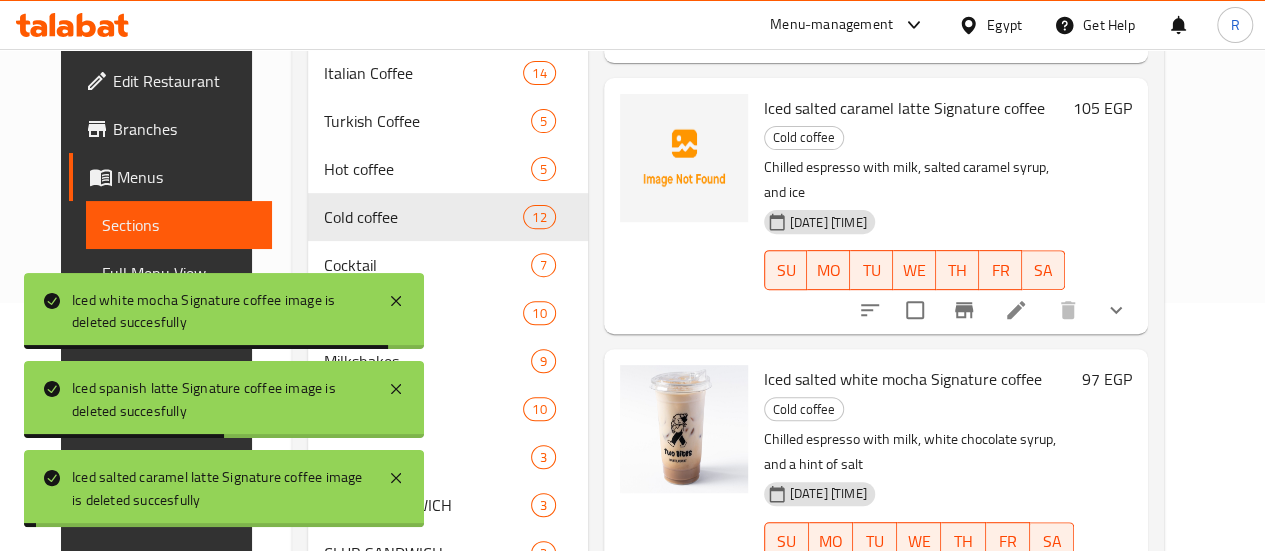 scroll, scrollTop: 549, scrollLeft: 0, axis: vertical 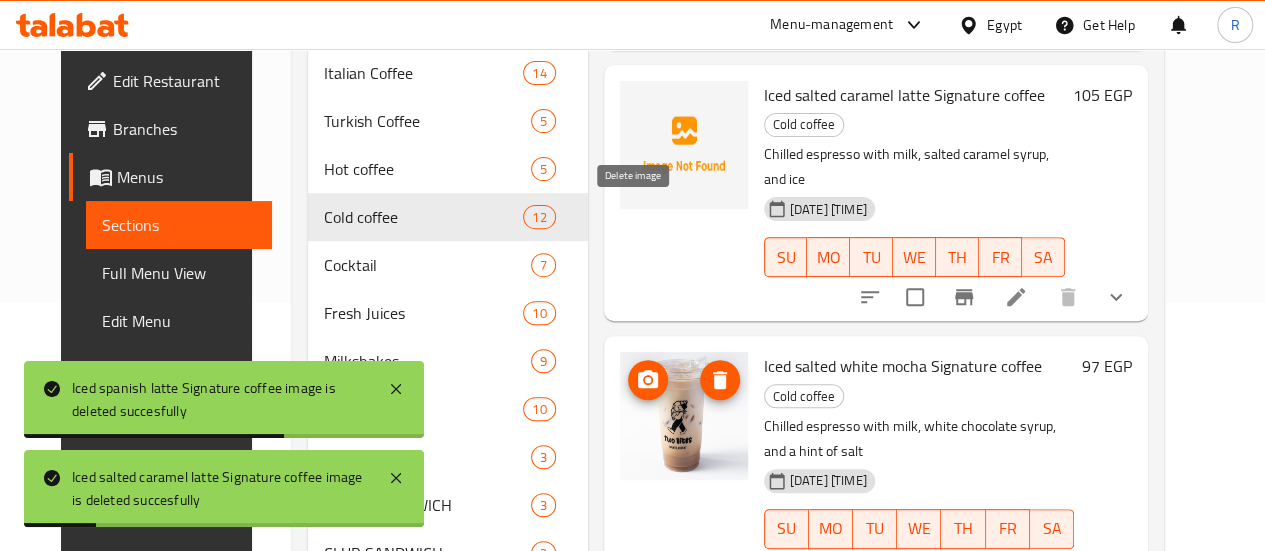 click 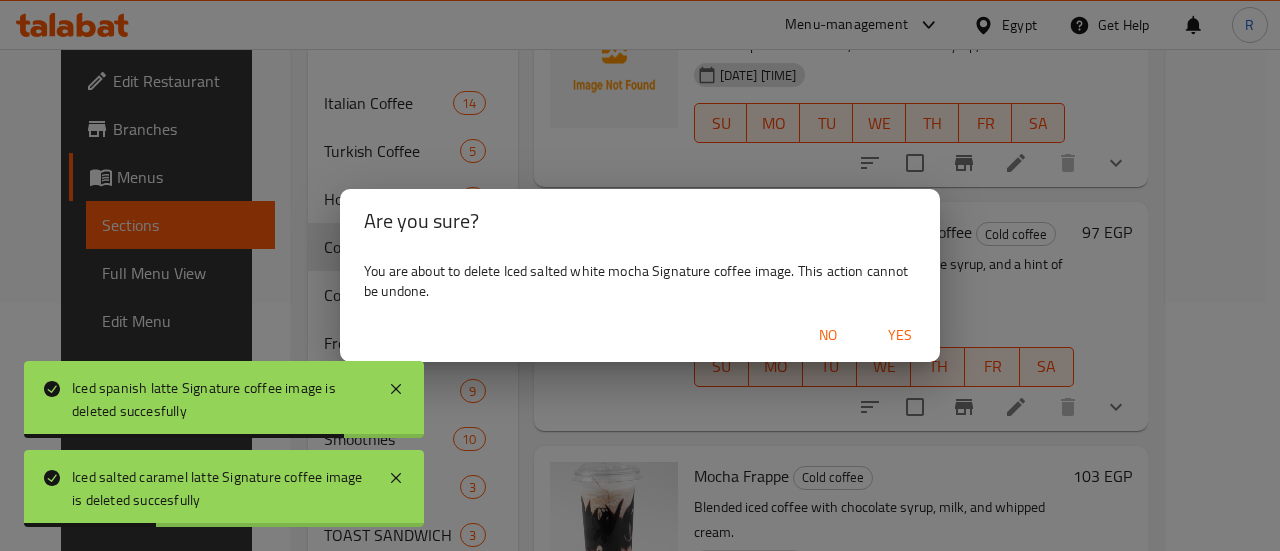 click on "Yes" at bounding box center [900, 335] 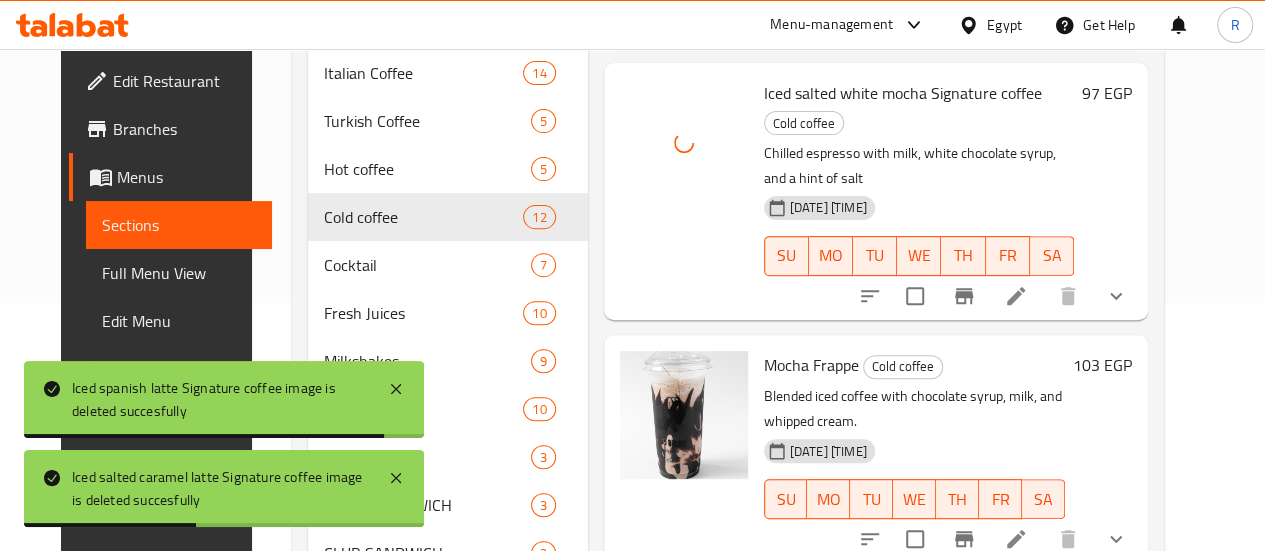 scroll, scrollTop: 859, scrollLeft: 0, axis: vertical 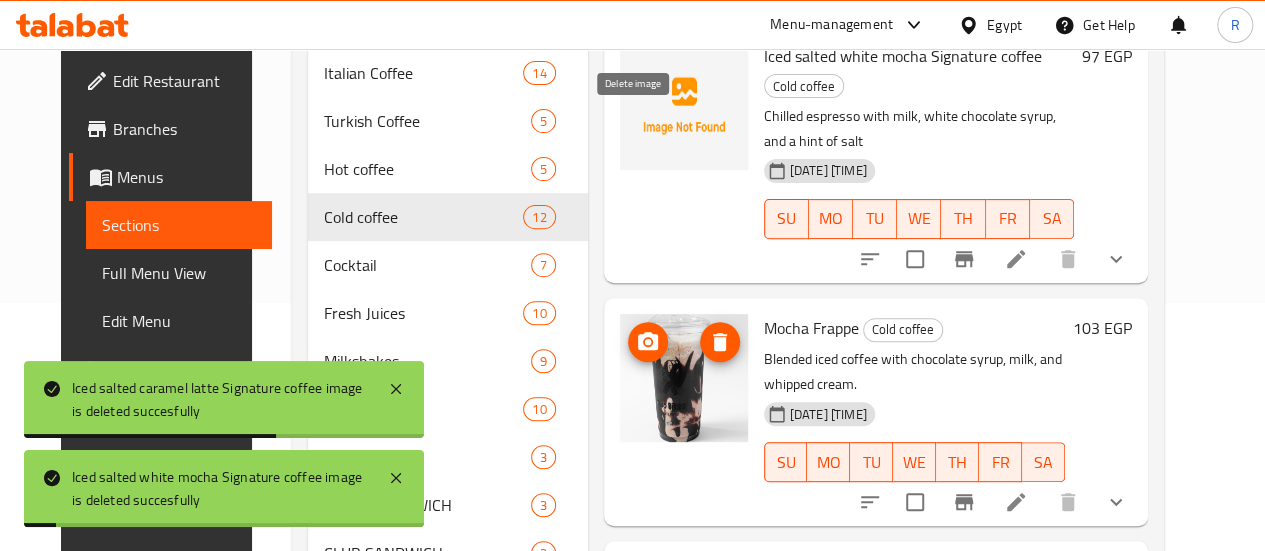 click 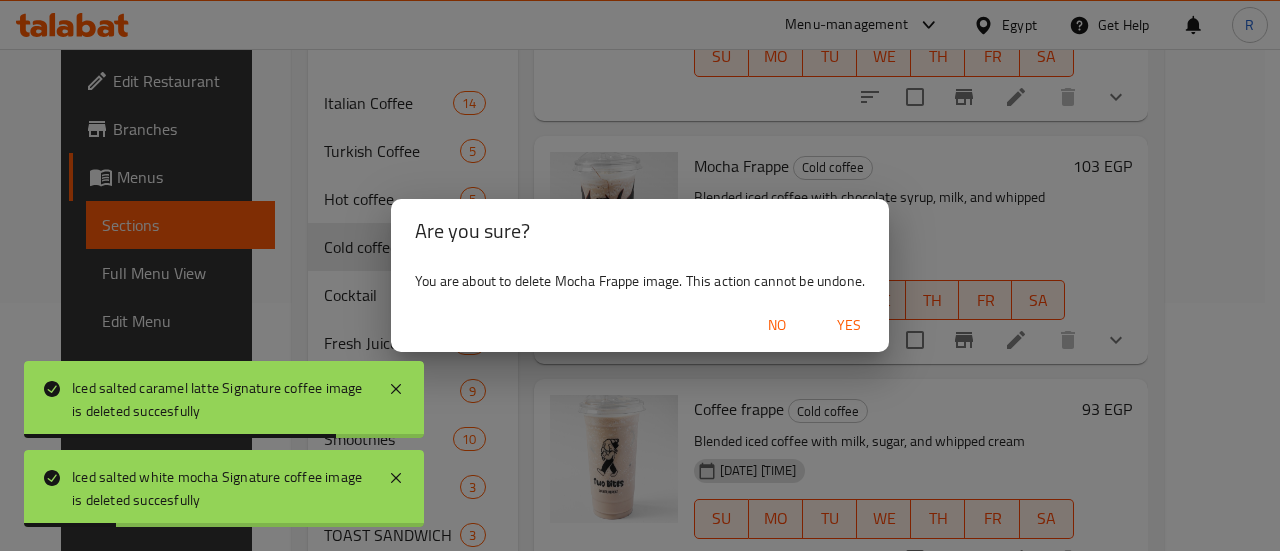 click on "Yes" at bounding box center [849, 325] 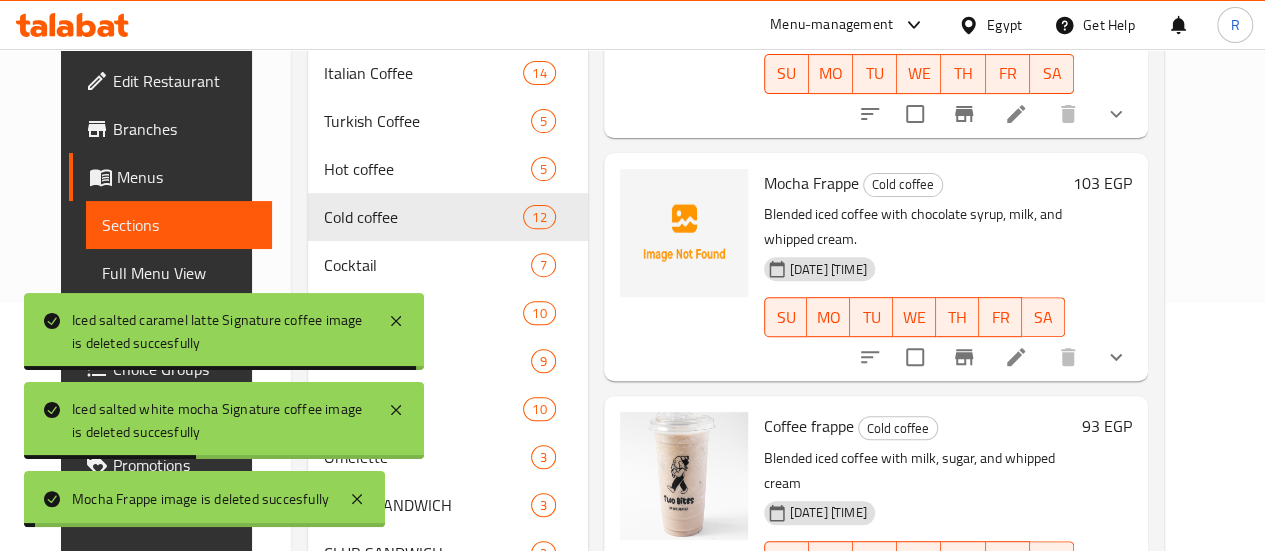 scroll, scrollTop: 1005, scrollLeft: 0, axis: vertical 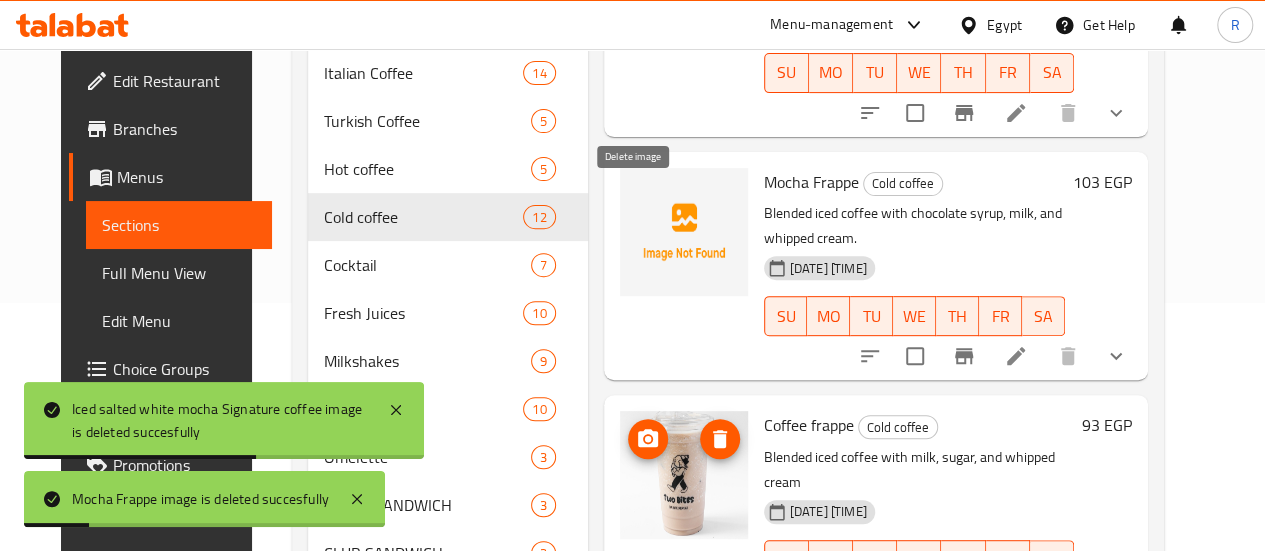 click 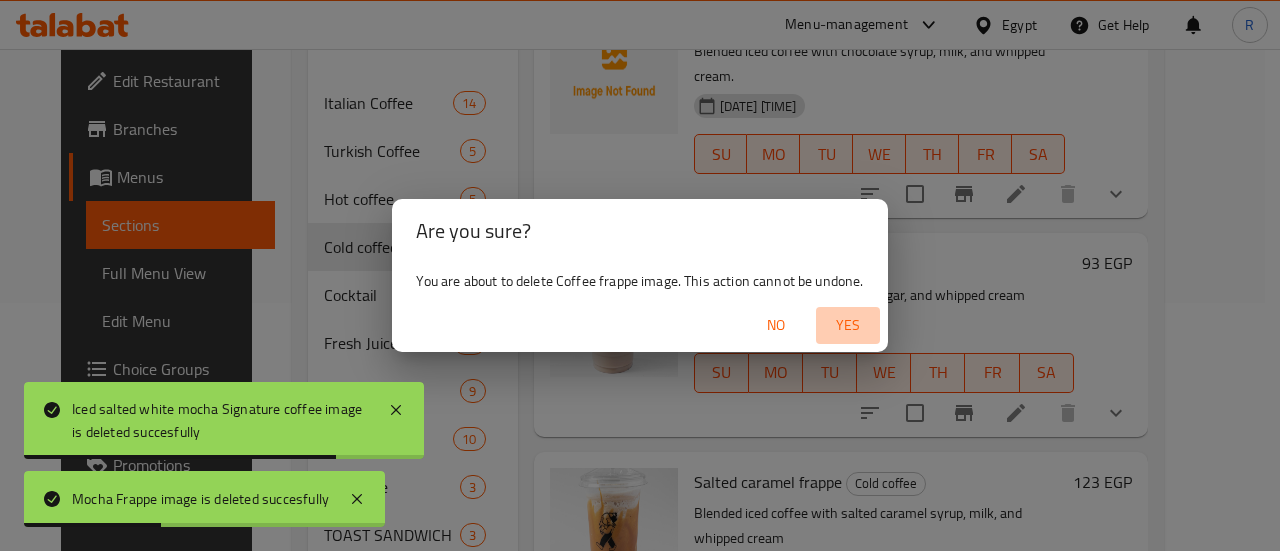 click on "Yes" at bounding box center (848, 325) 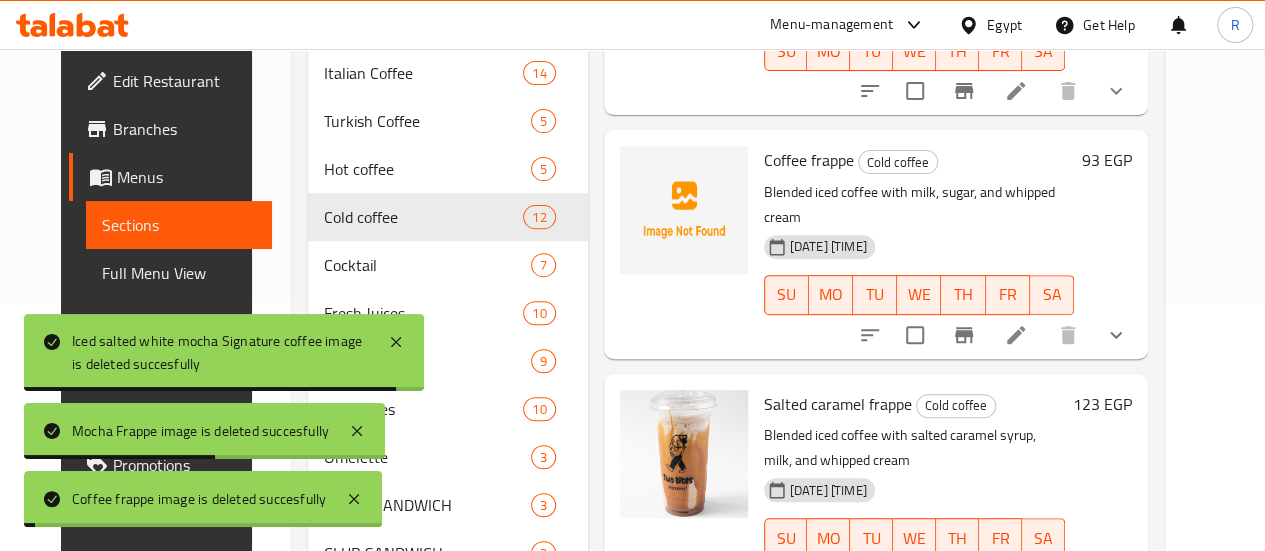 scroll, scrollTop: 1292, scrollLeft: 0, axis: vertical 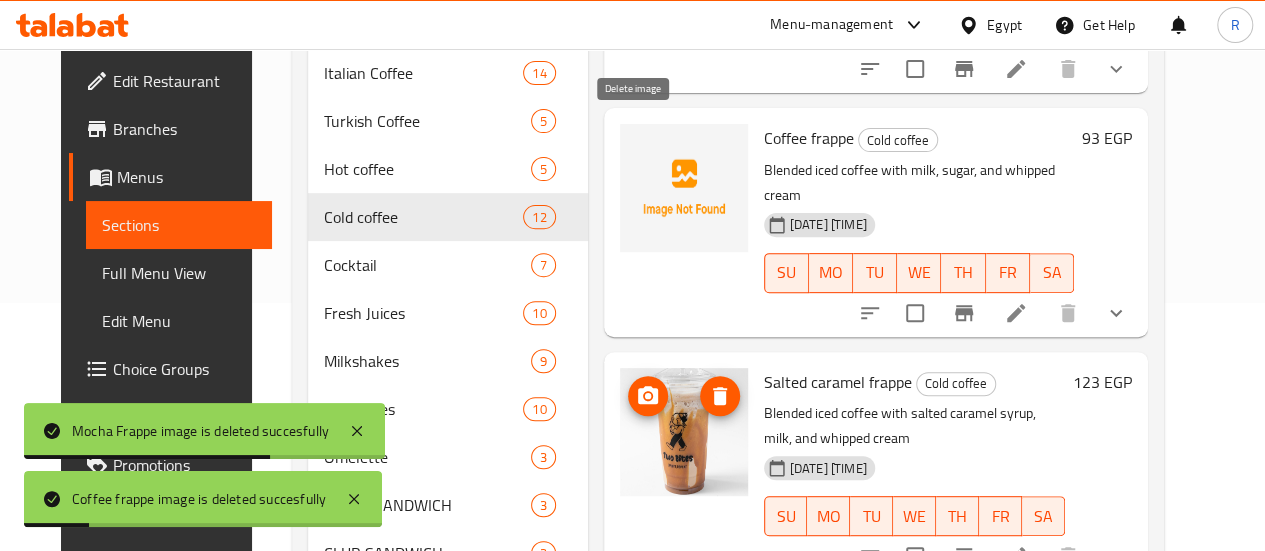 click 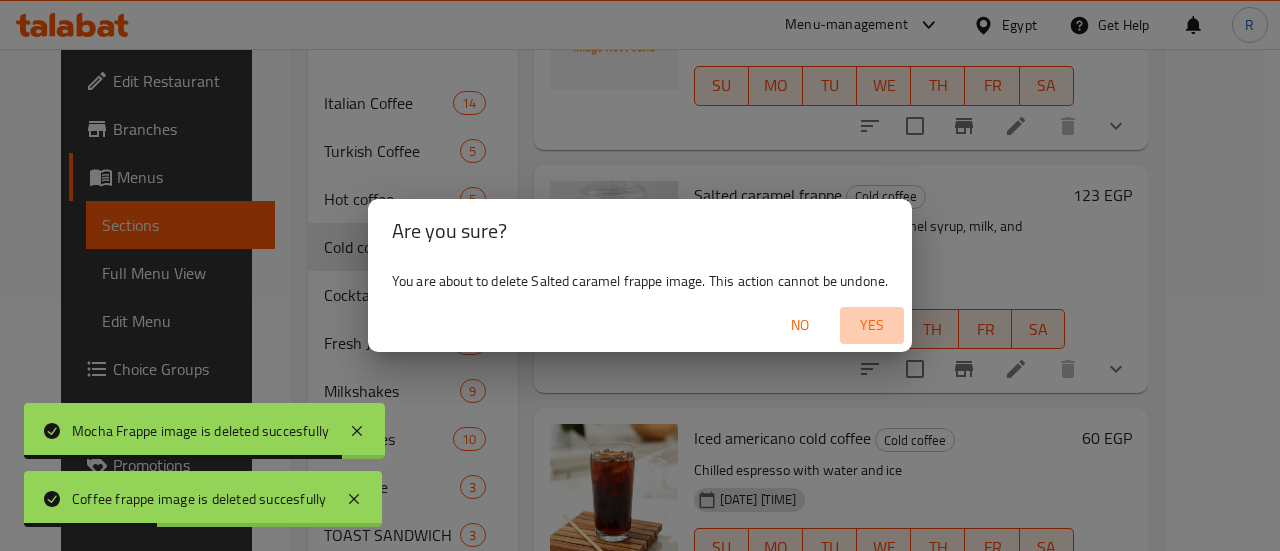click on "Yes" at bounding box center [872, 325] 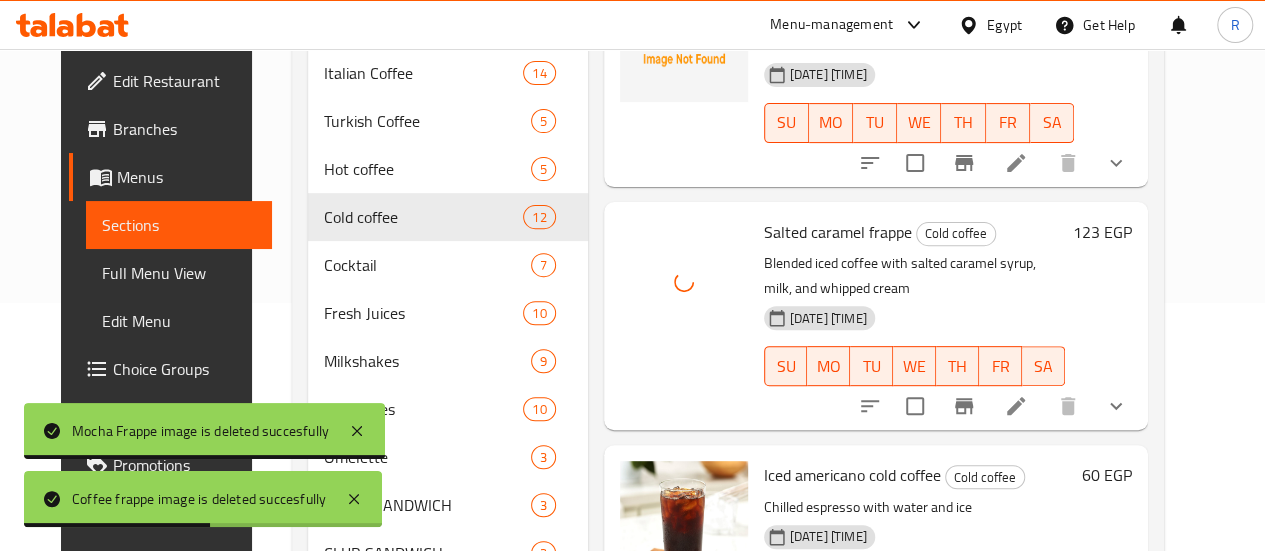 scroll, scrollTop: 1443, scrollLeft: 0, axis: vertical 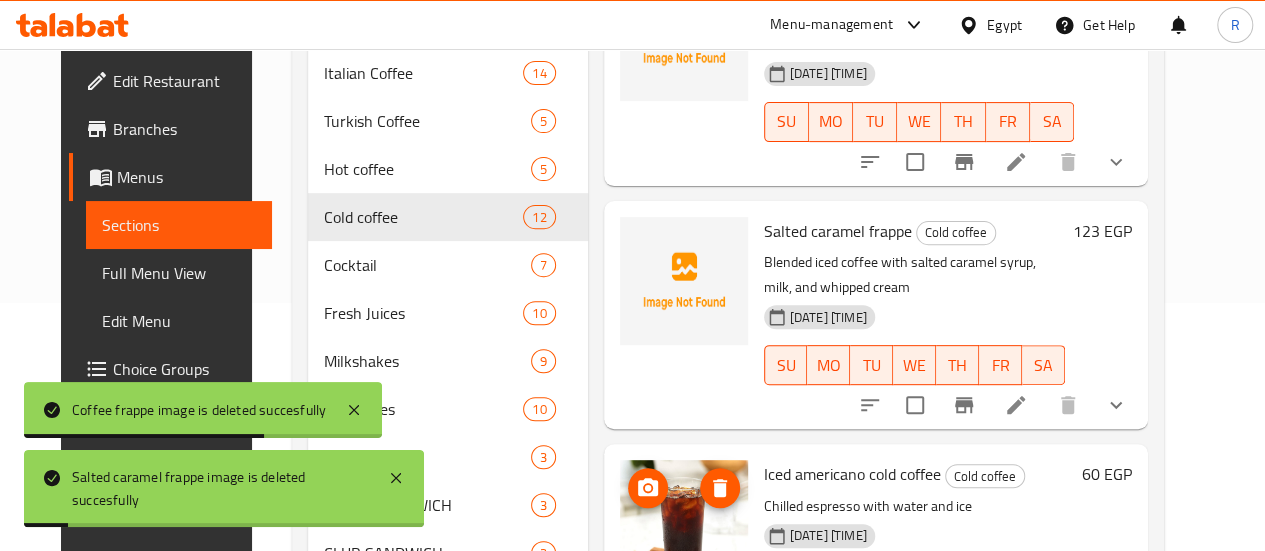 click 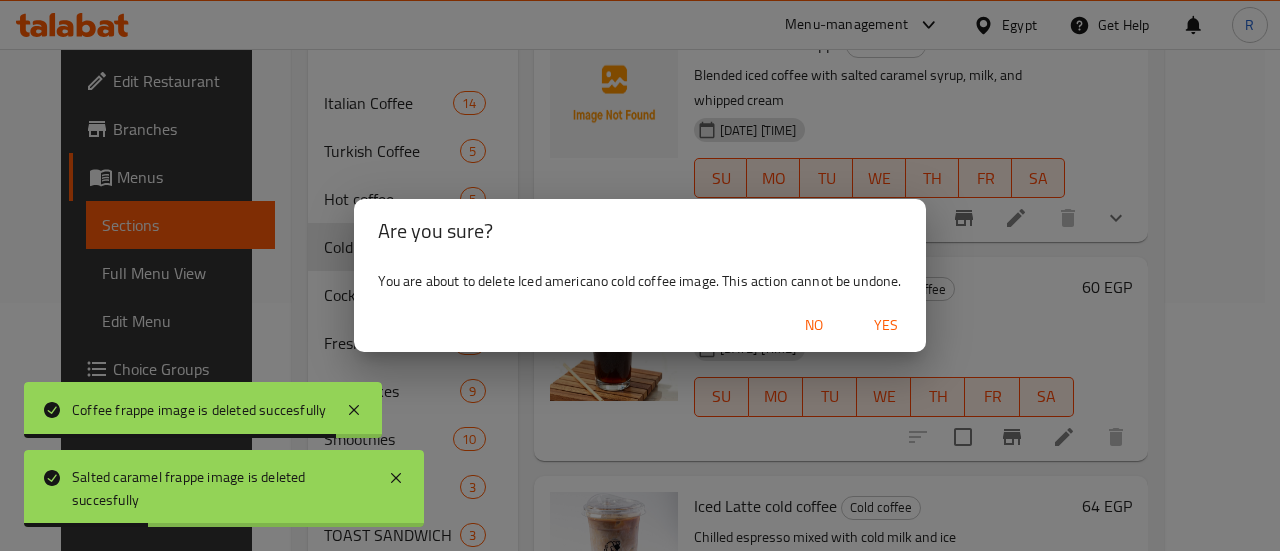 click on "Yes" at bounding box center (886, 325) 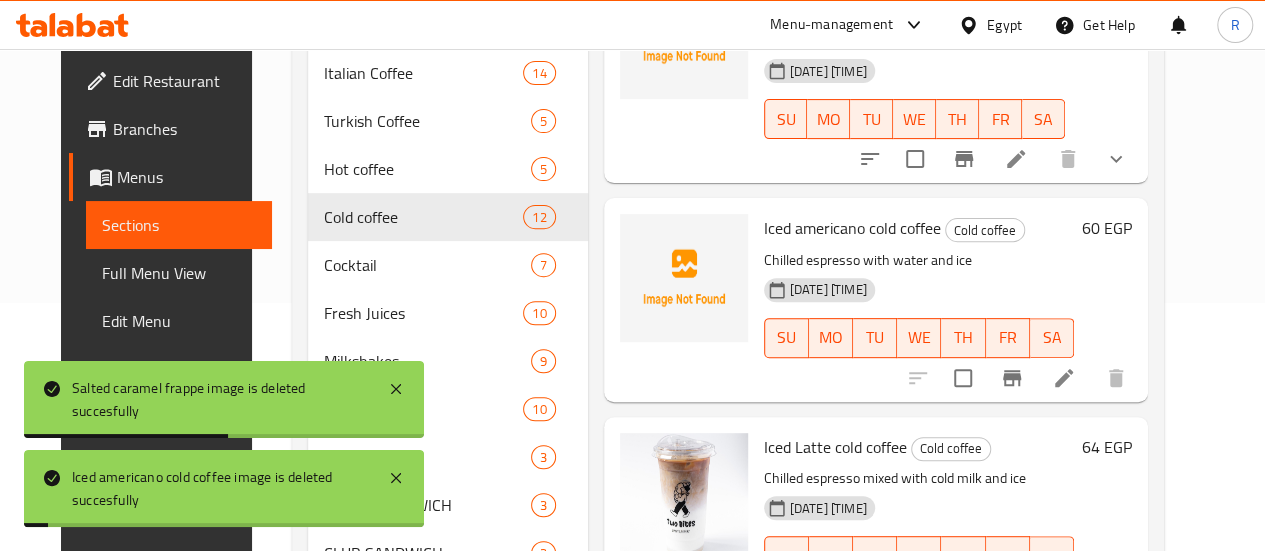 scroll, scrollTop: 1691, scrollLeft: 0, axis: vertical 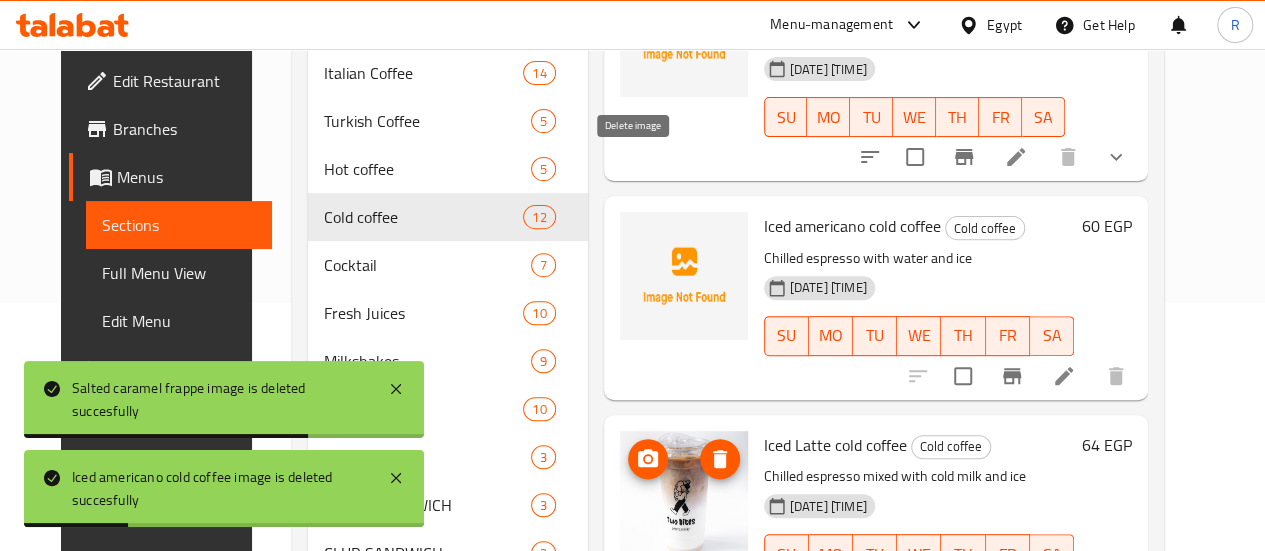 click 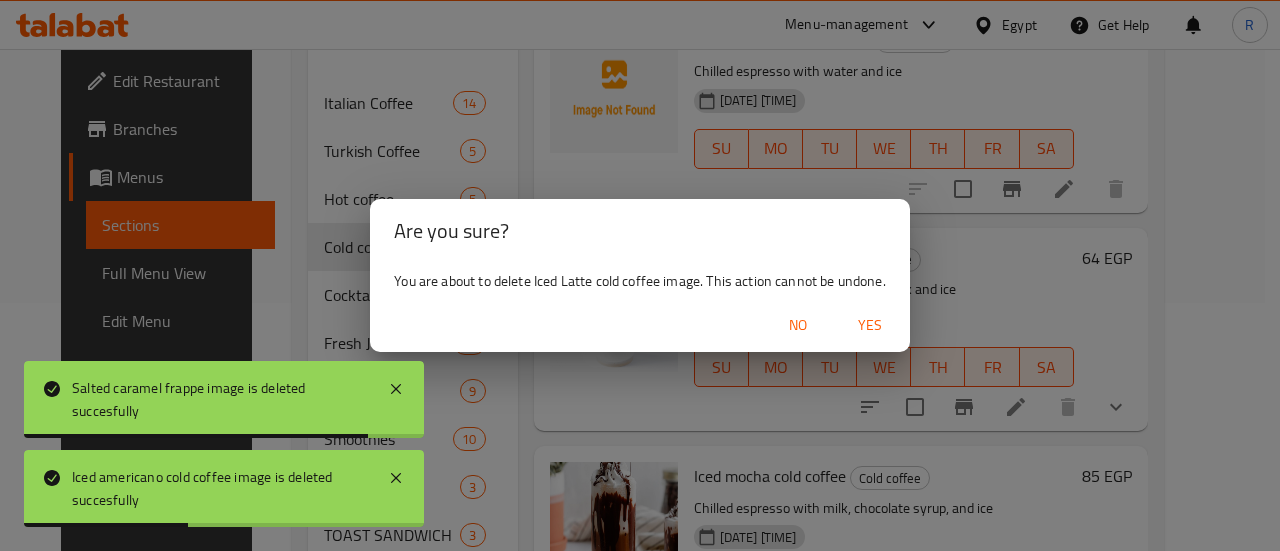 click on "Yes" at bounding box center [870, 325] 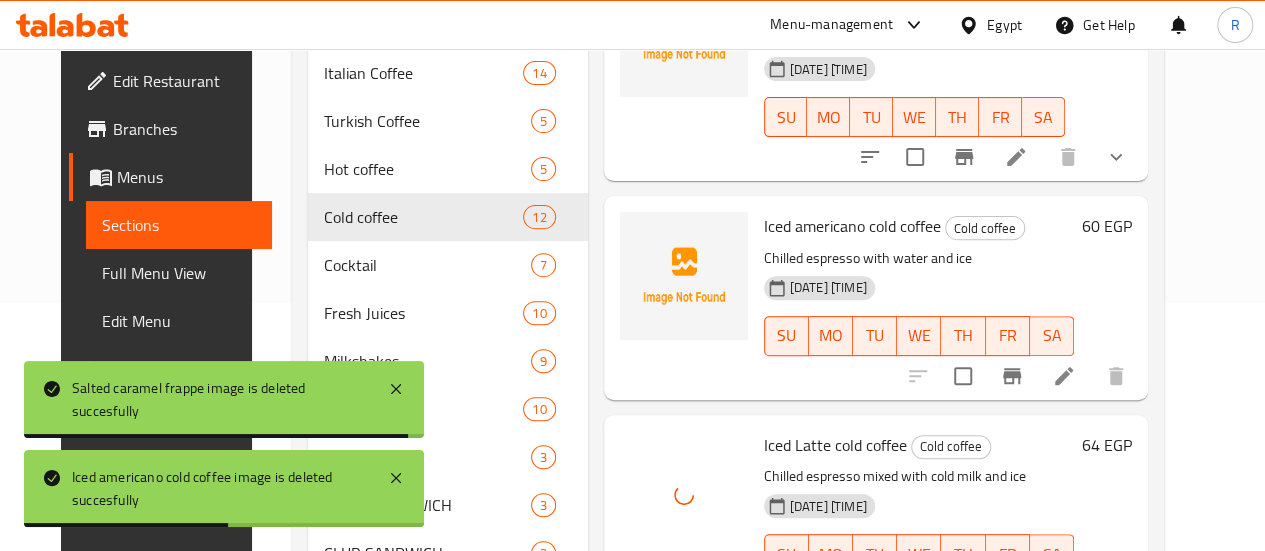 scroll, scrollTop: 1774, scrollLeft: 0, axis: vertical 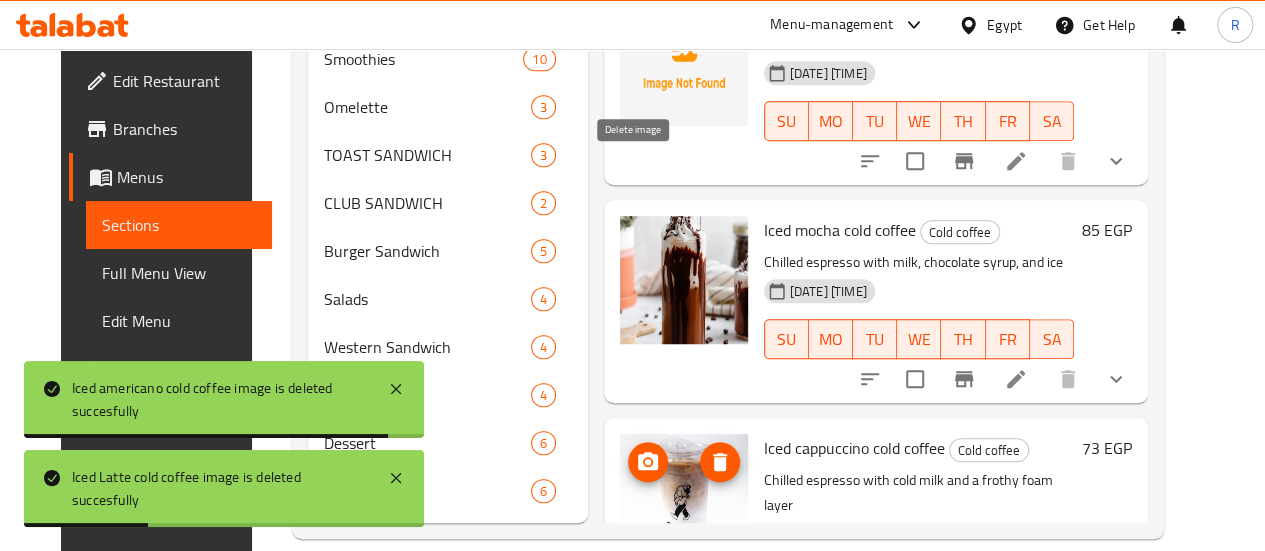 click 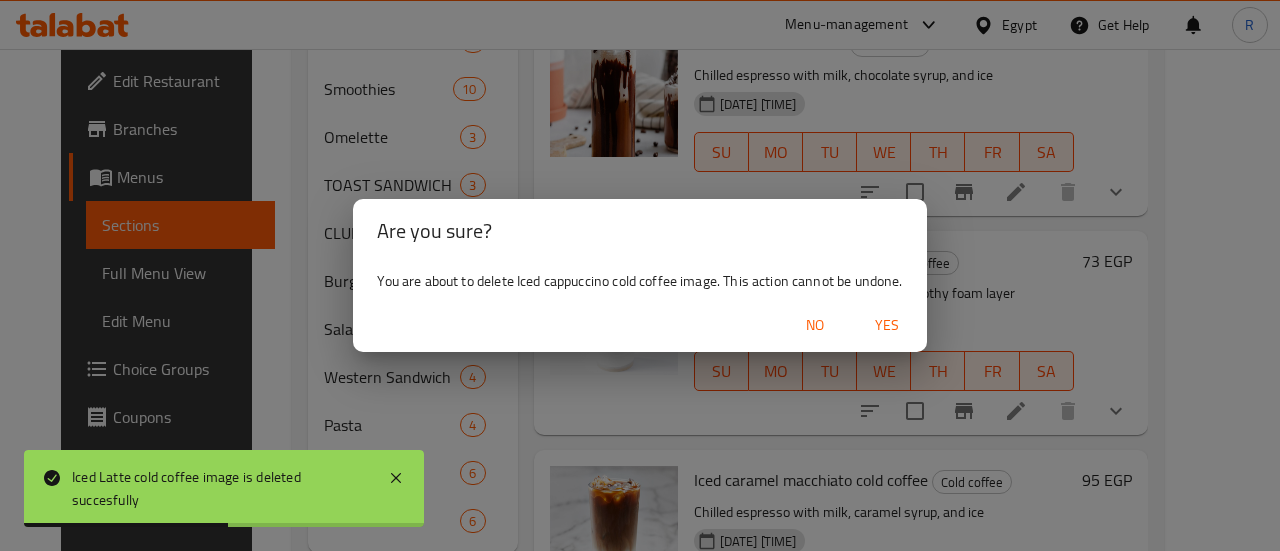 click on "Yes" at bounding box center [887, 325] 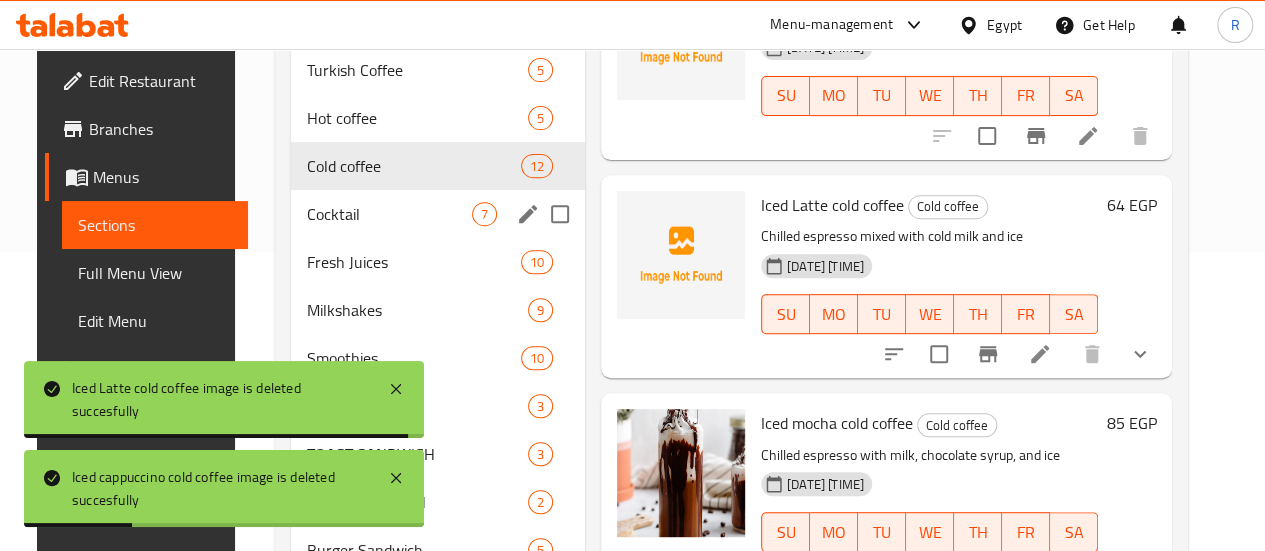 scroll, scrollTop: 295, scrollLeft: 0, axis: vertical 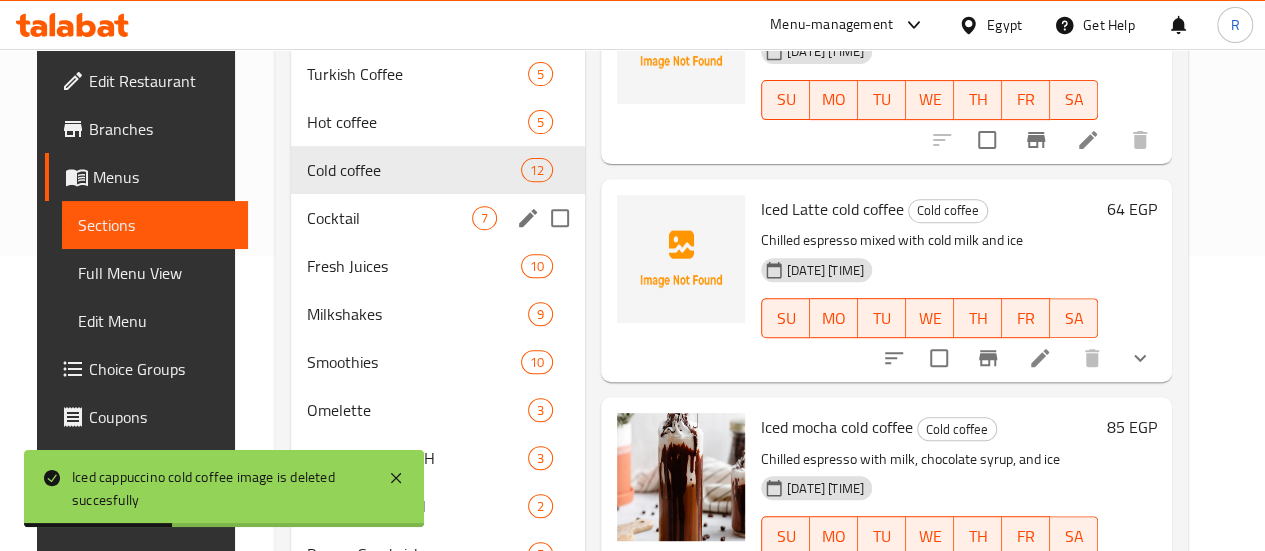 click on "Cocktail" at bounding box center [389, 218] 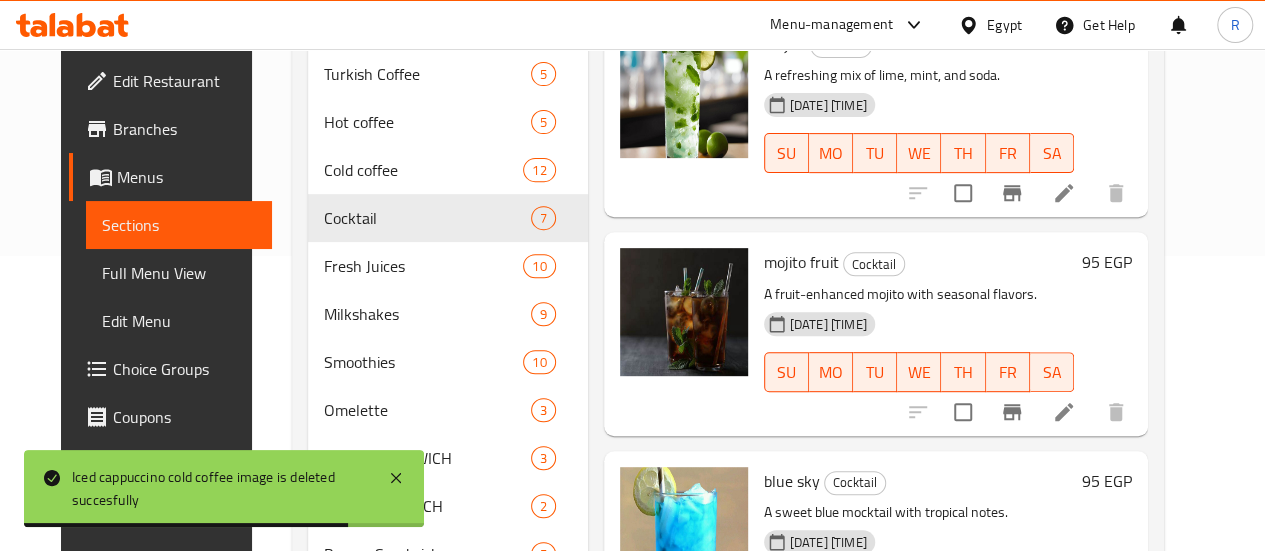 scroll, scrollTop: 0, scrollLeft: 0, axis: both 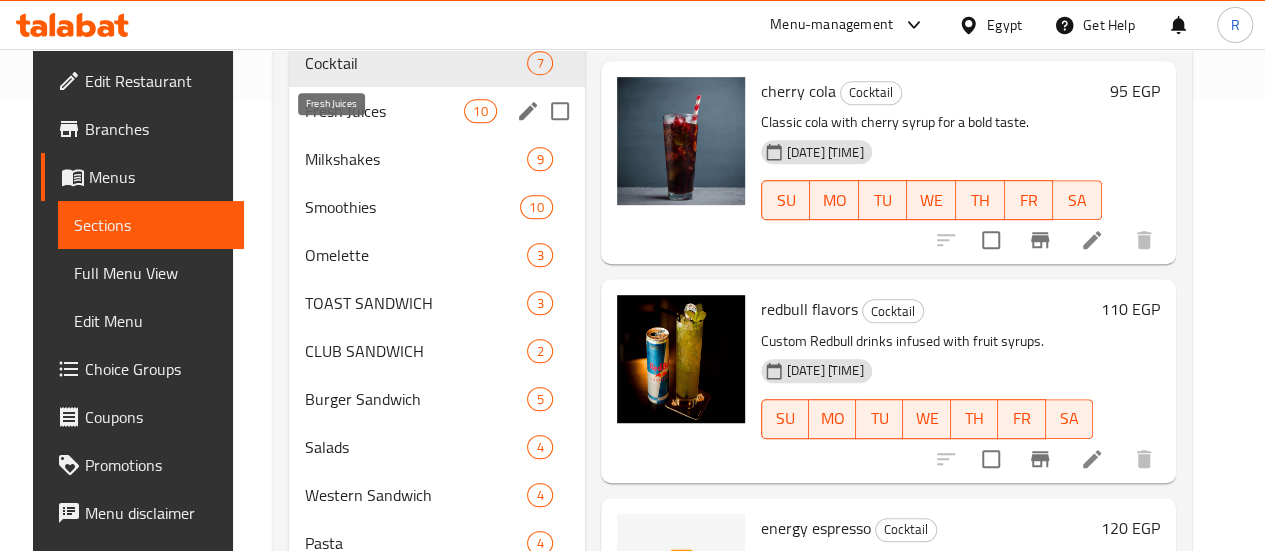 click on "Fresh Juices" at bounding box center [384, 111] 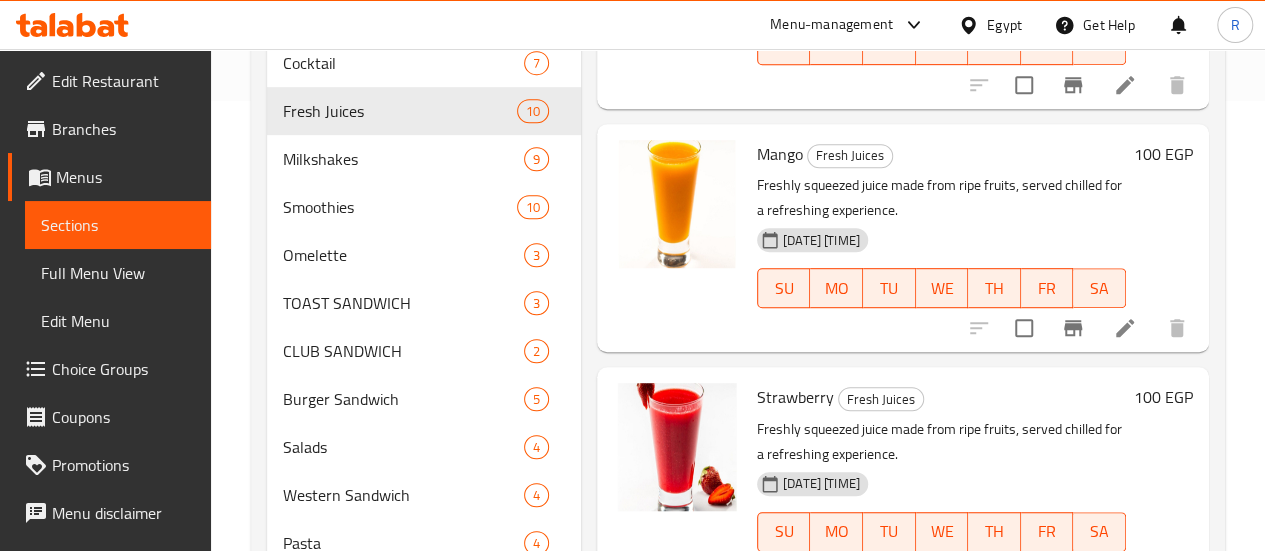 scroll, scrollTop: 0, scrollLeft: 0, axis: both 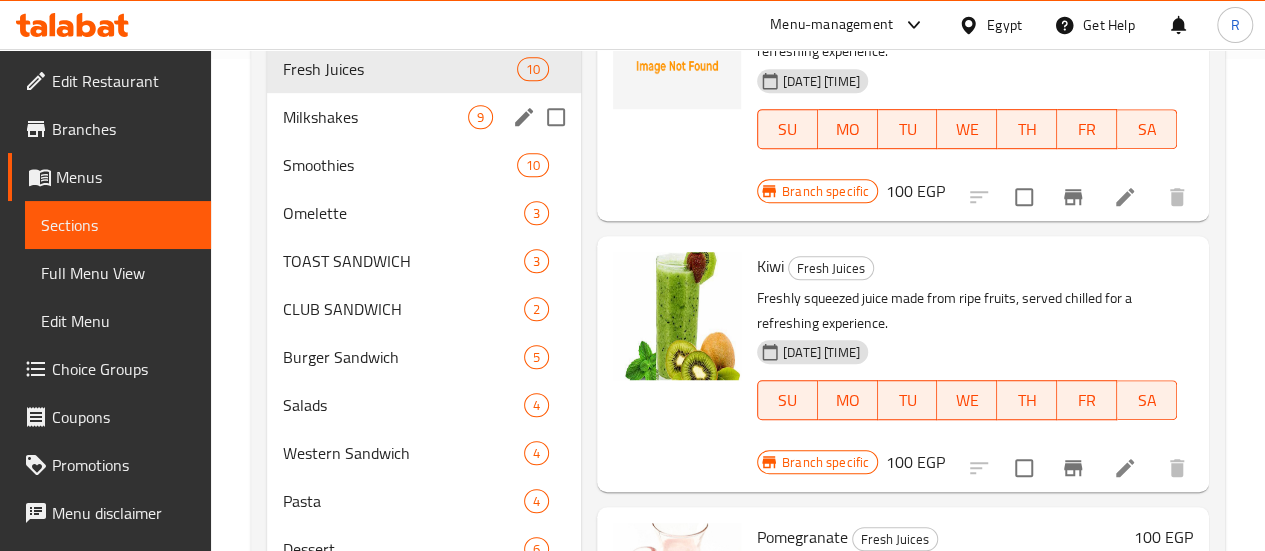 click on "Milkshakes" at bounding box center (375, 117) 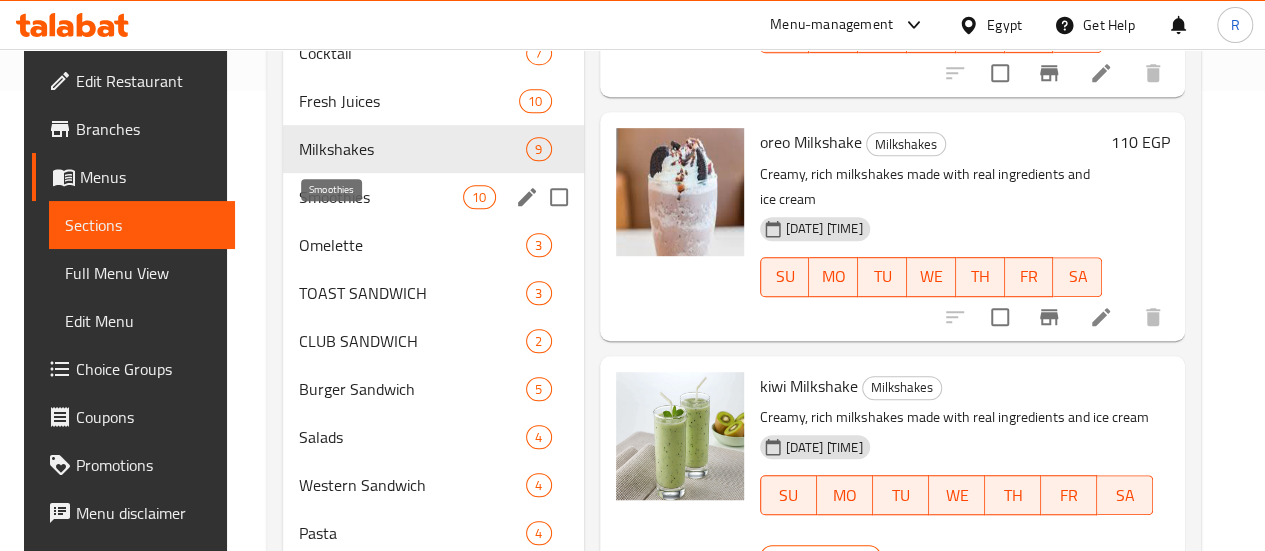 click on "Smoothies" at bounding box center (381, 197) 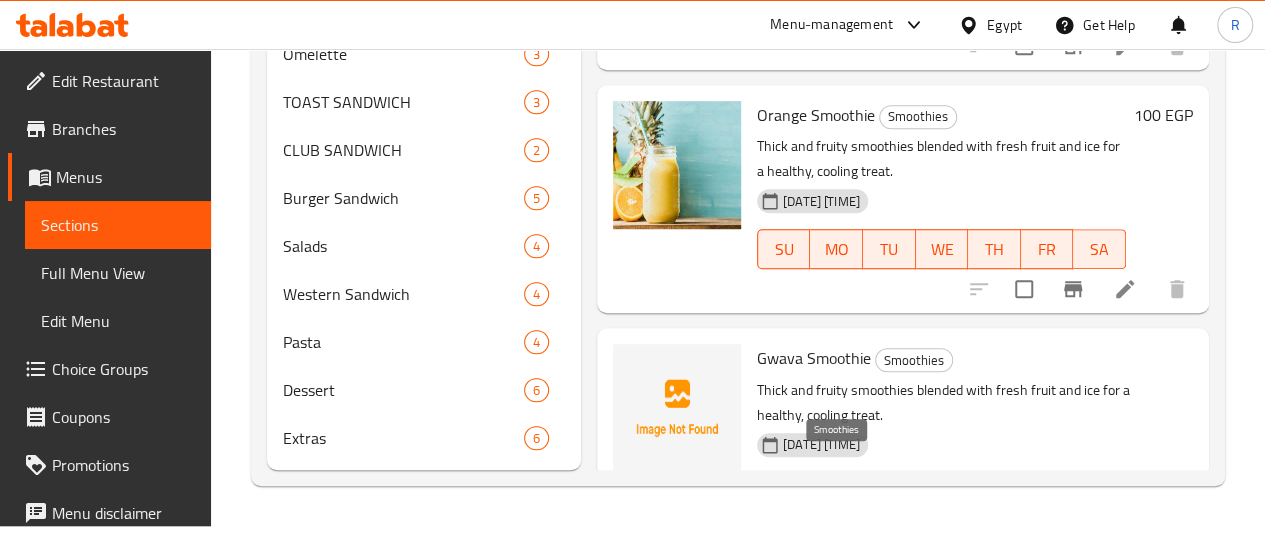 scroll, scrollTop: 0, scrollLeft: 0, axis: both 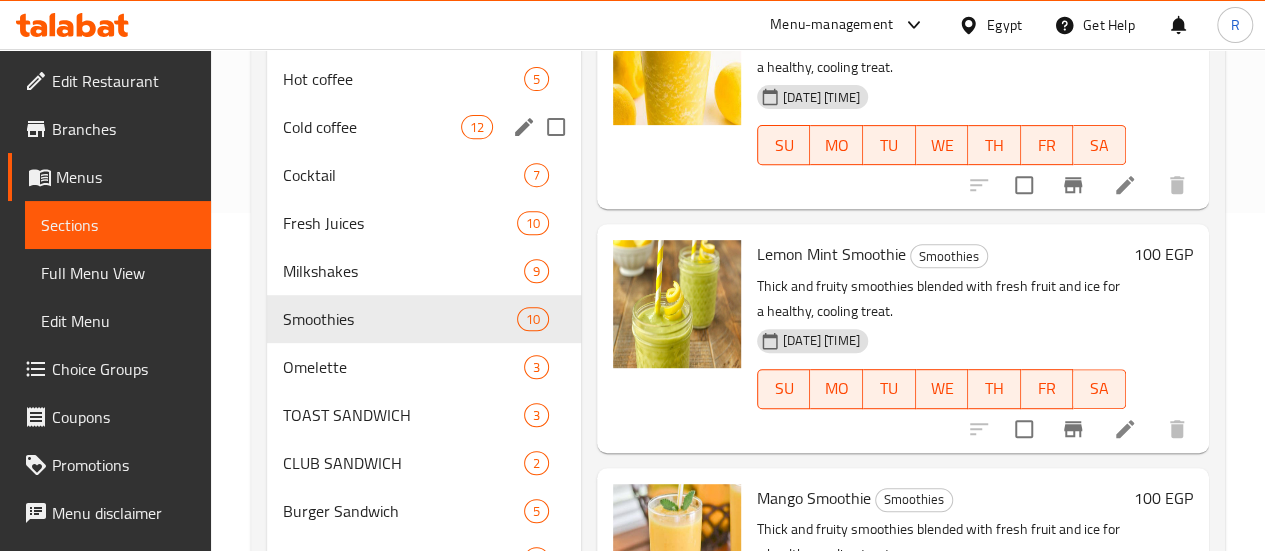 click on "Cold coffee" at bounding box center (372, 127) 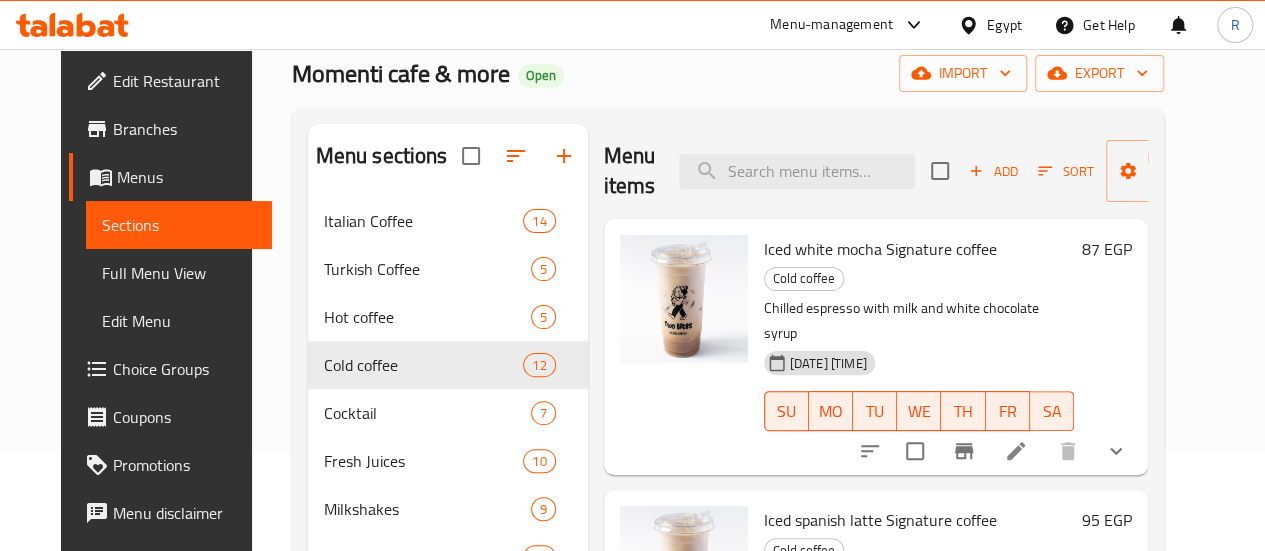 scroll, scrollTop: 53, scrollLeft: 0, axis: vertical 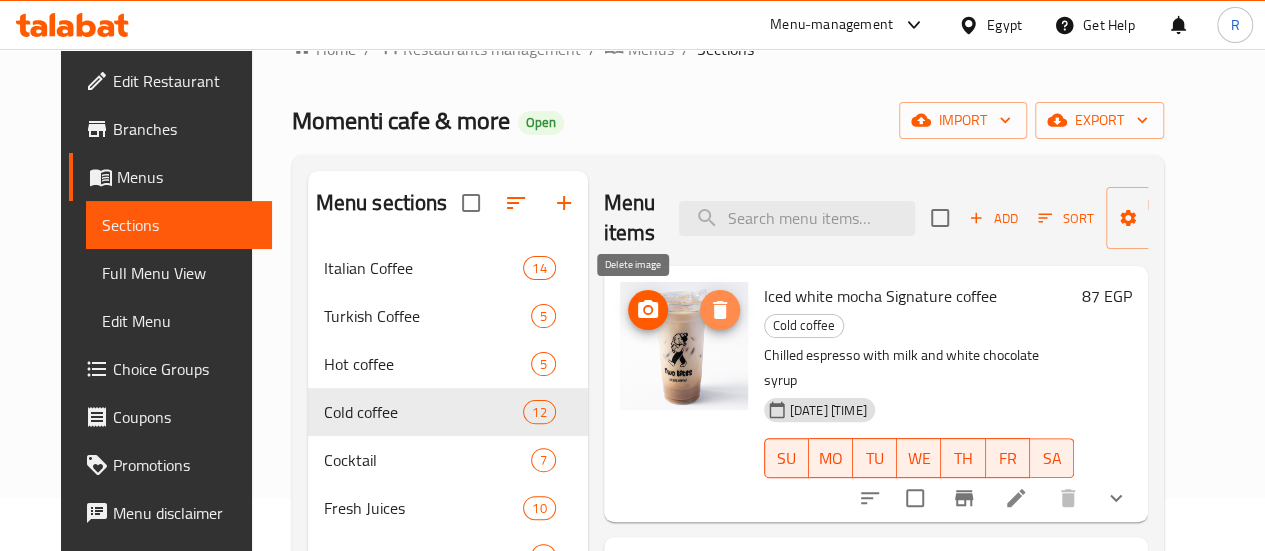 click at bounding box center (720, 310) 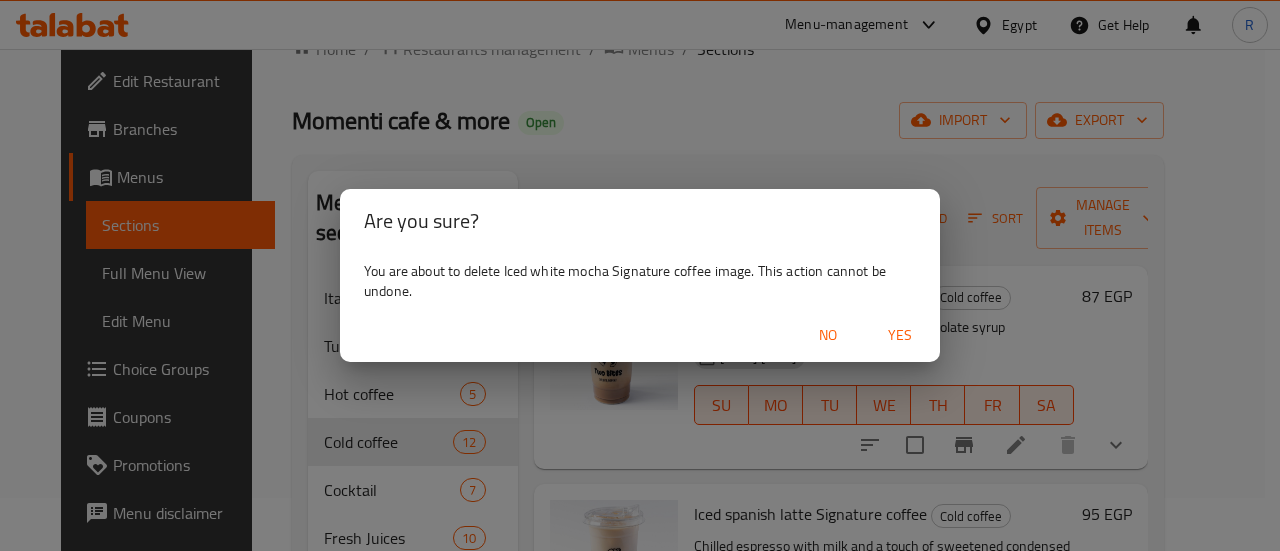 click on "Yes" at bounding box center (900, 335) 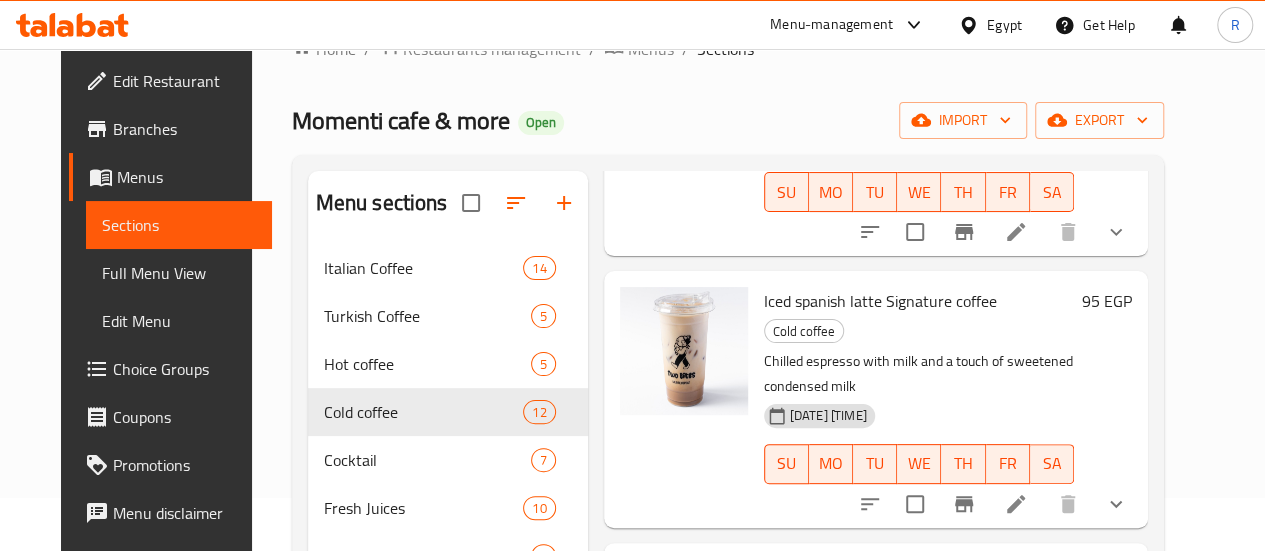 scroll, scrollTop: 267, scrollLeft: 0, axis: vertical 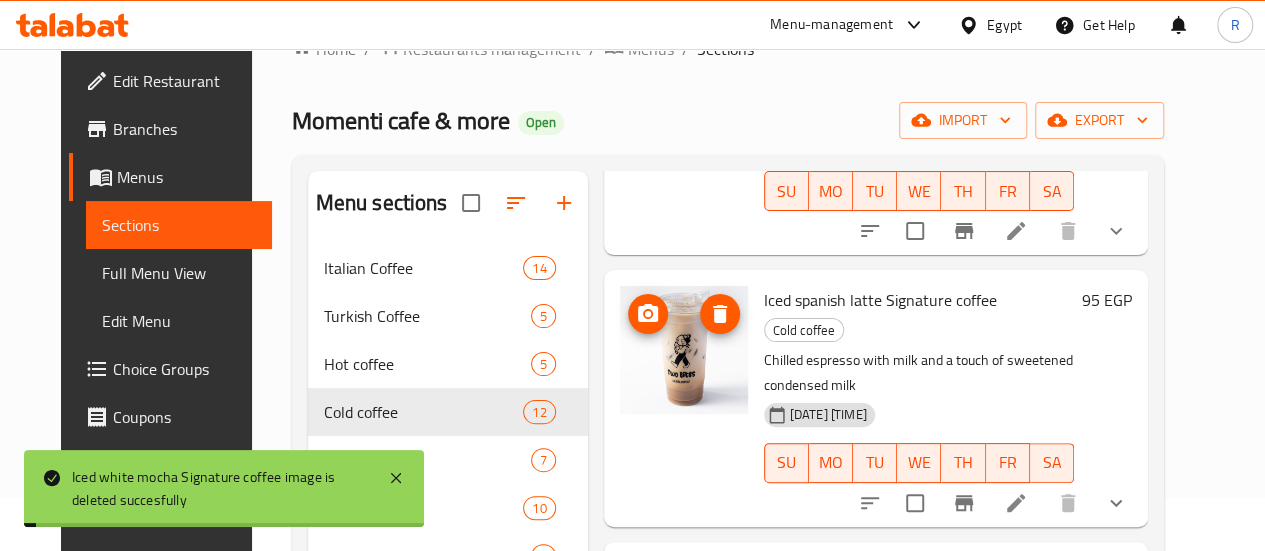 click 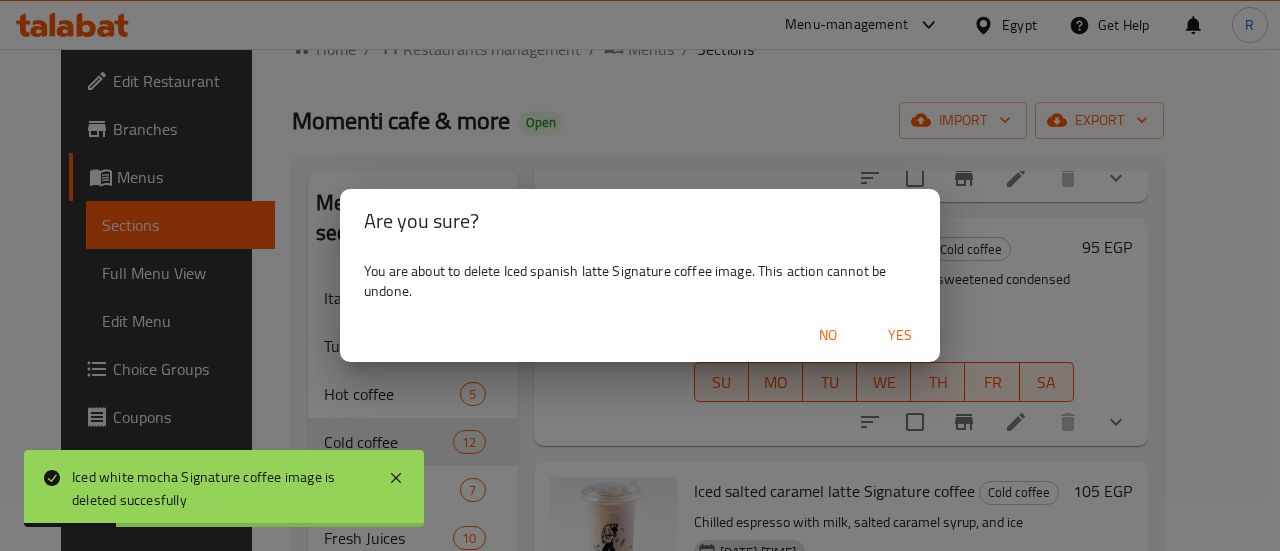 click on "Yes" at bounding box center [900, 335] 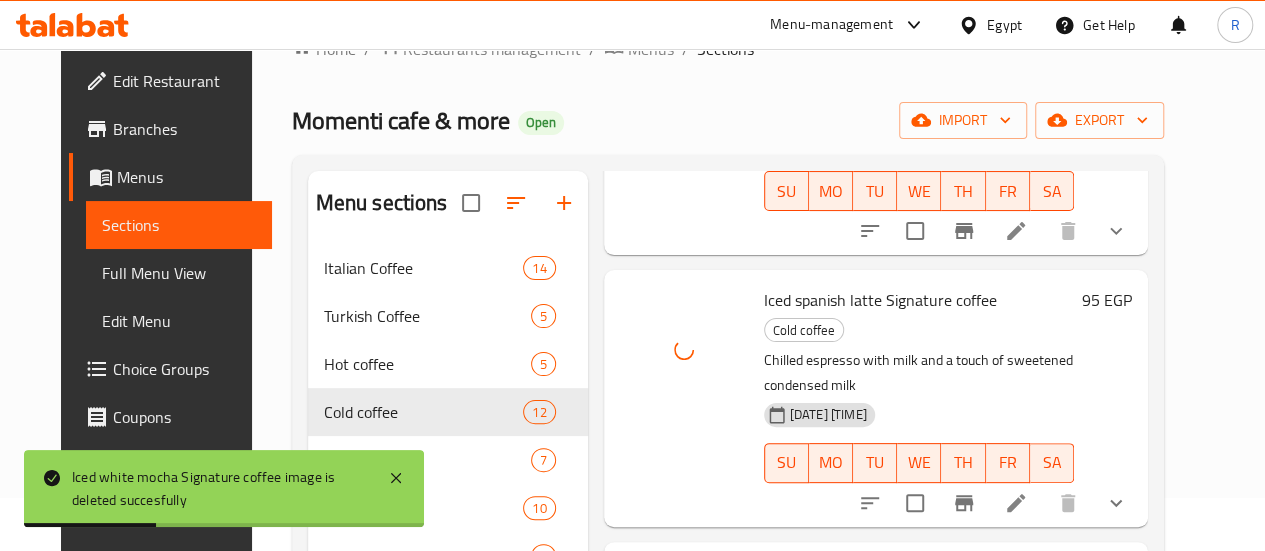 scroll, scrollTop: 527, scrollLeft: 0, axis: vertical 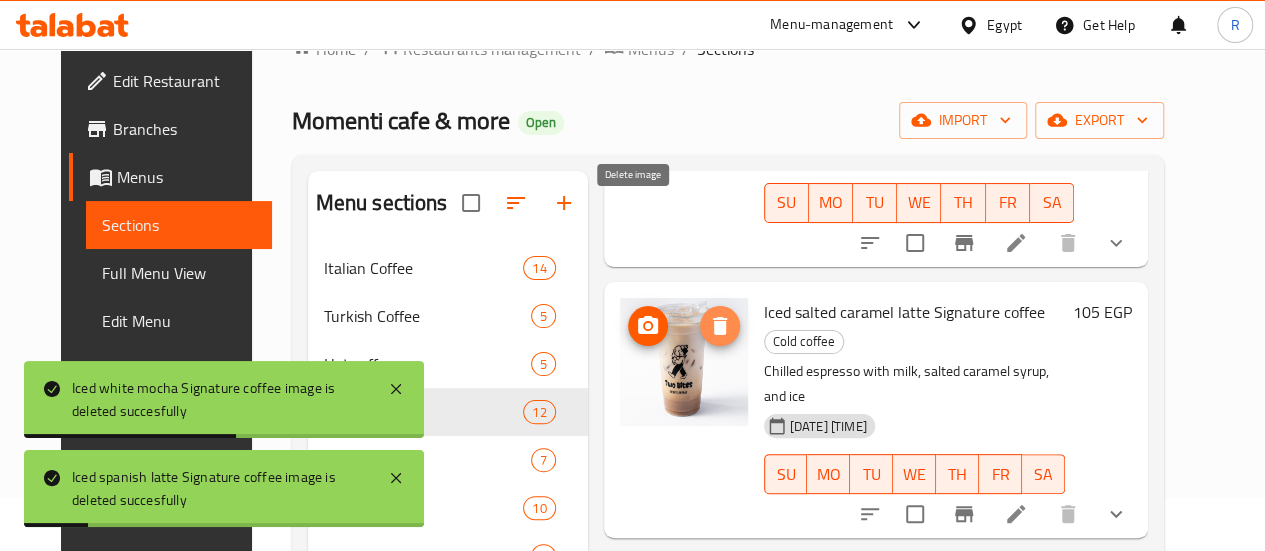 click 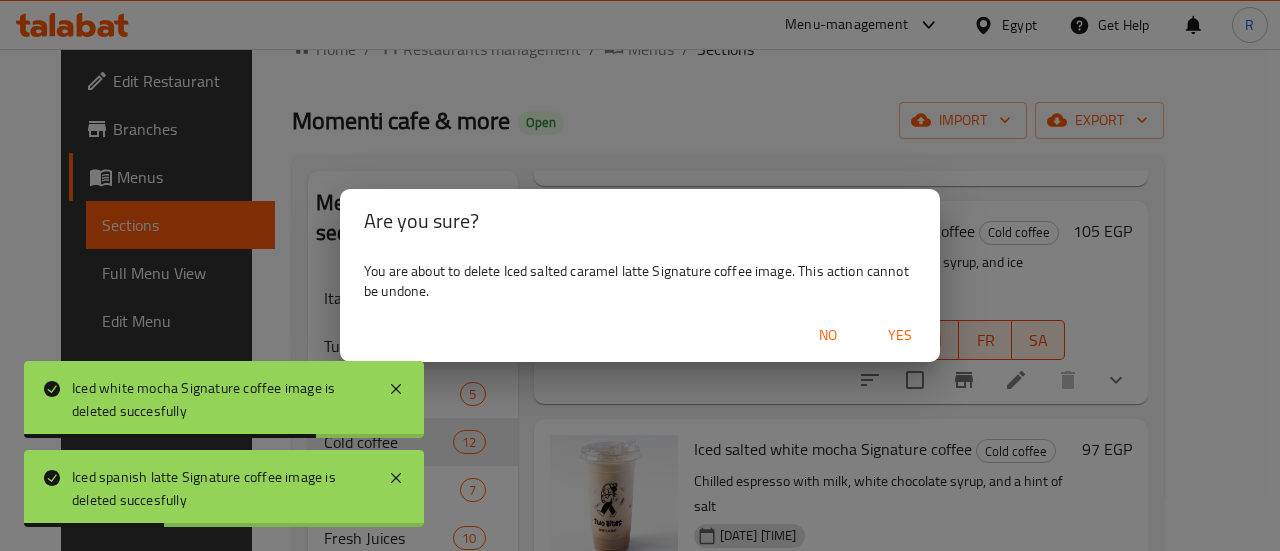 click on "Yes" at bounding box center [900, 335] 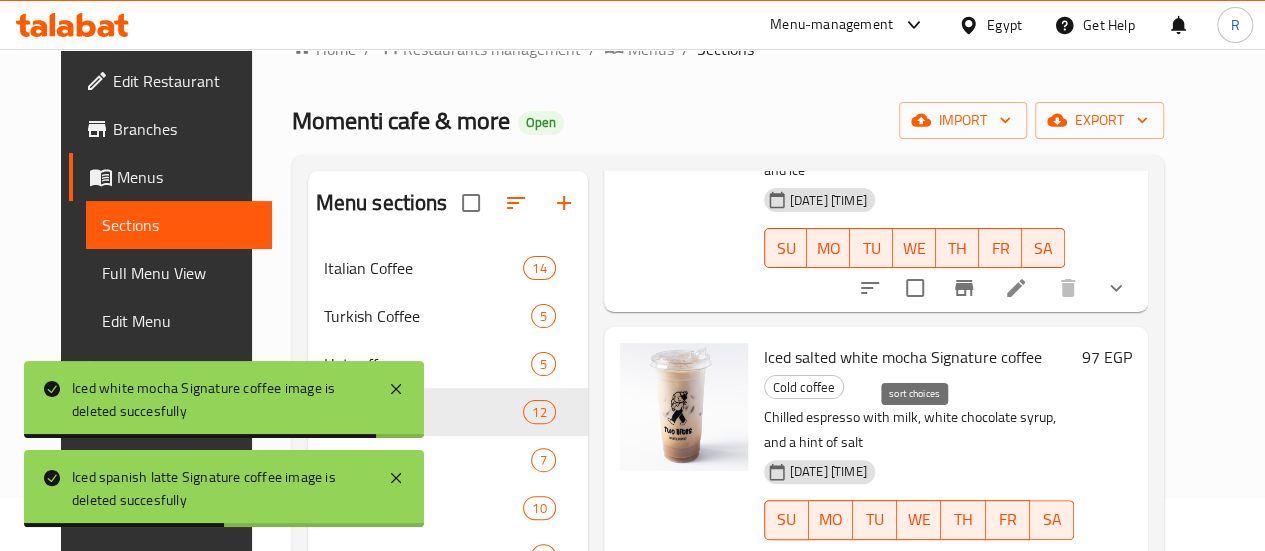 scroll, scrollTop: 756, scrollLeft: 0, axis: vertical 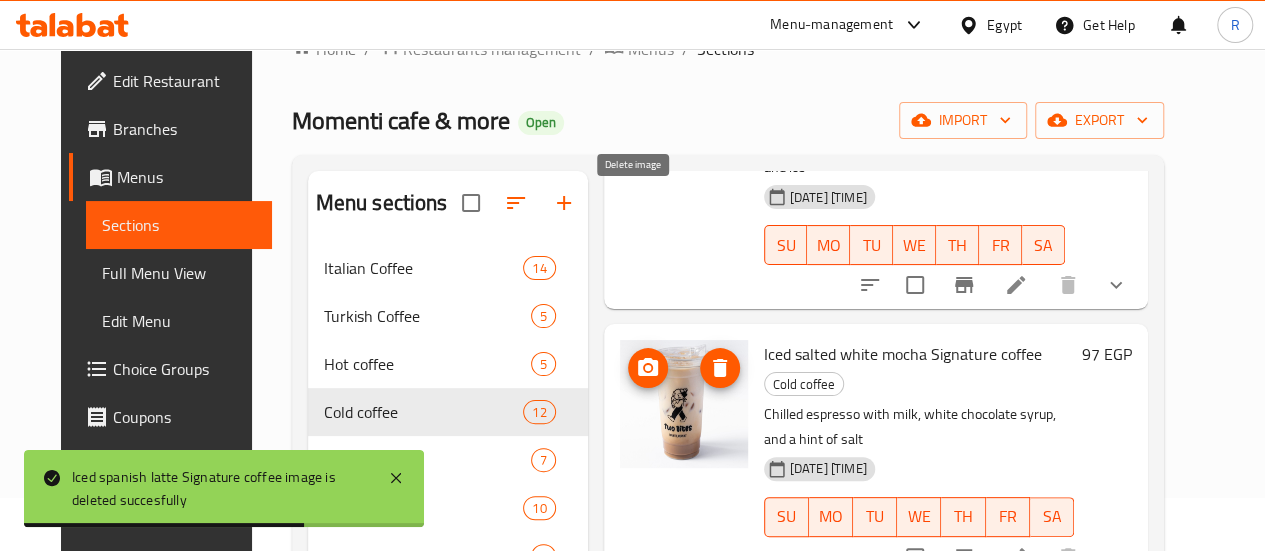 click at bounding box center [720, 368] 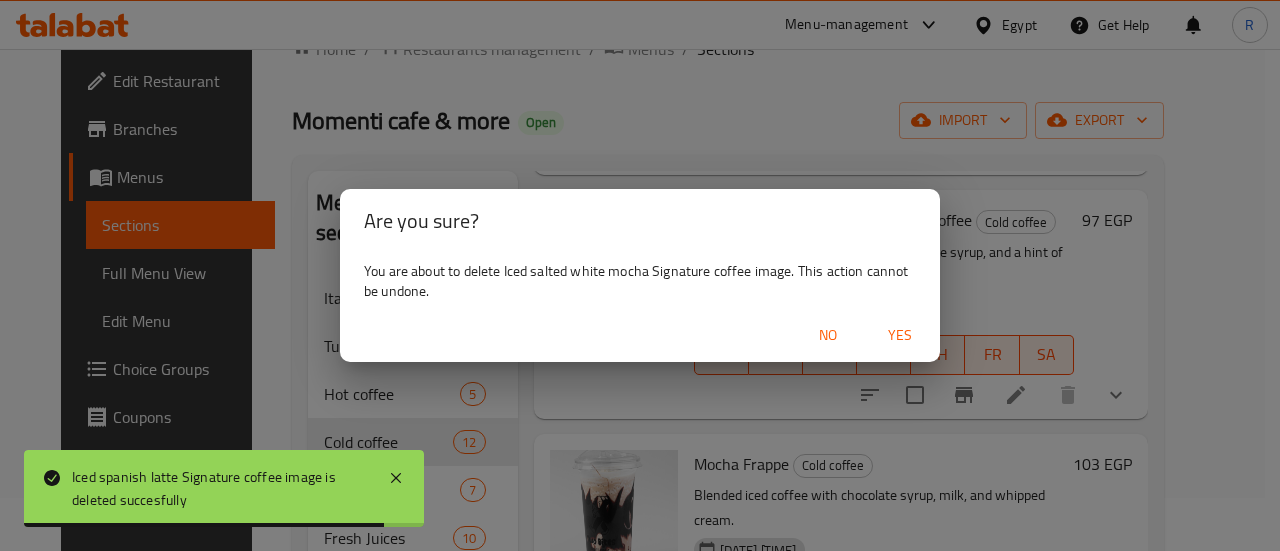 click on "Yes" at bounding box center [900, 335] 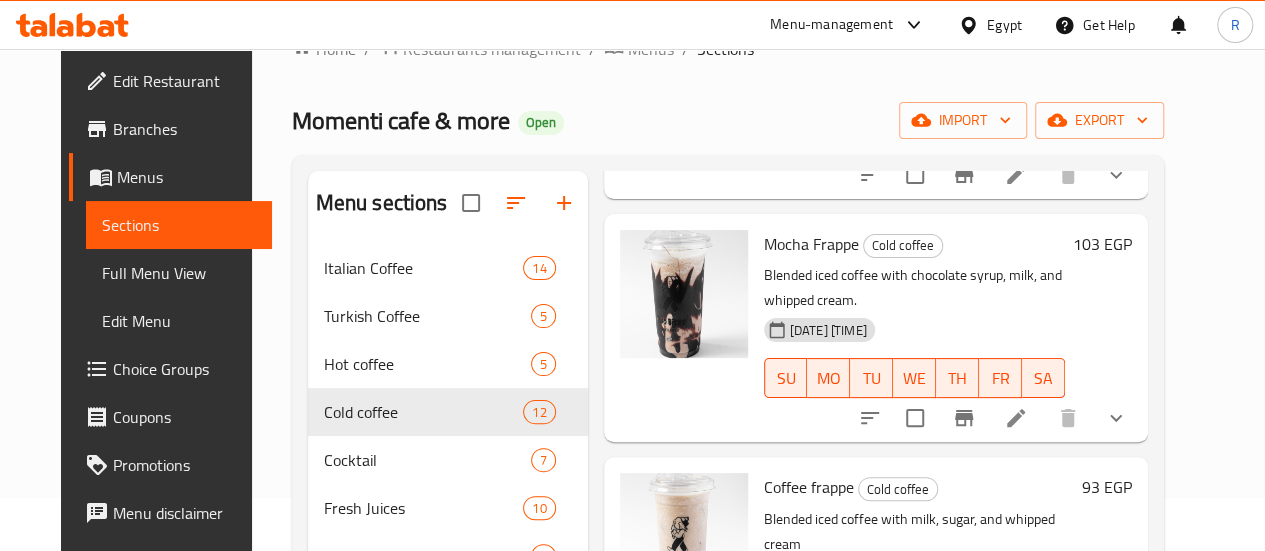 scroll, scrollTop: 1154, scrollLeft: 0, axis: vertical 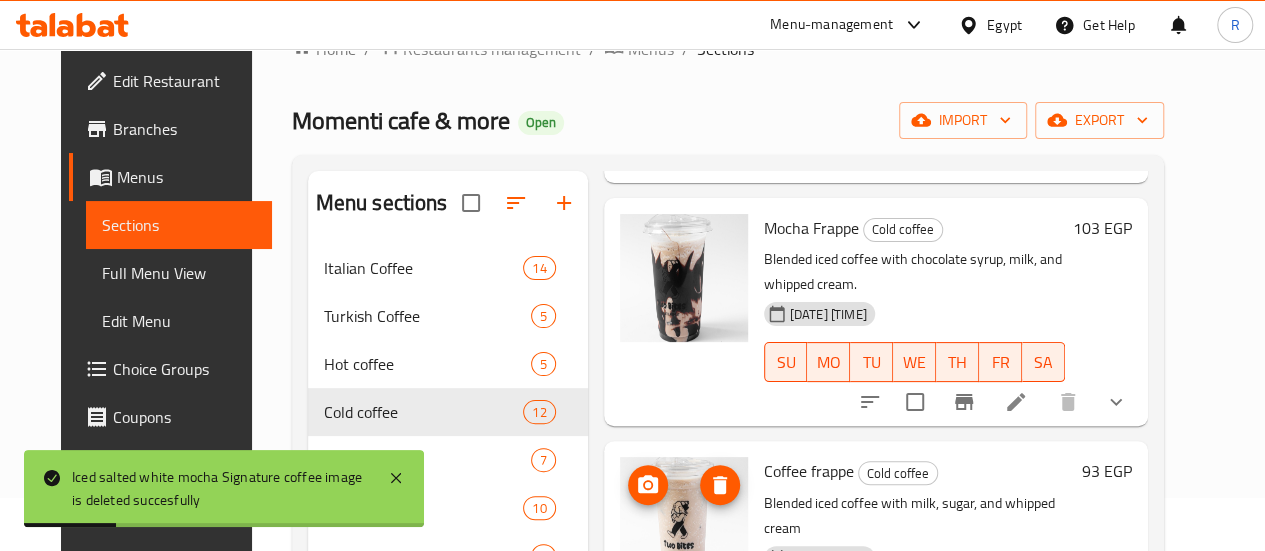 click 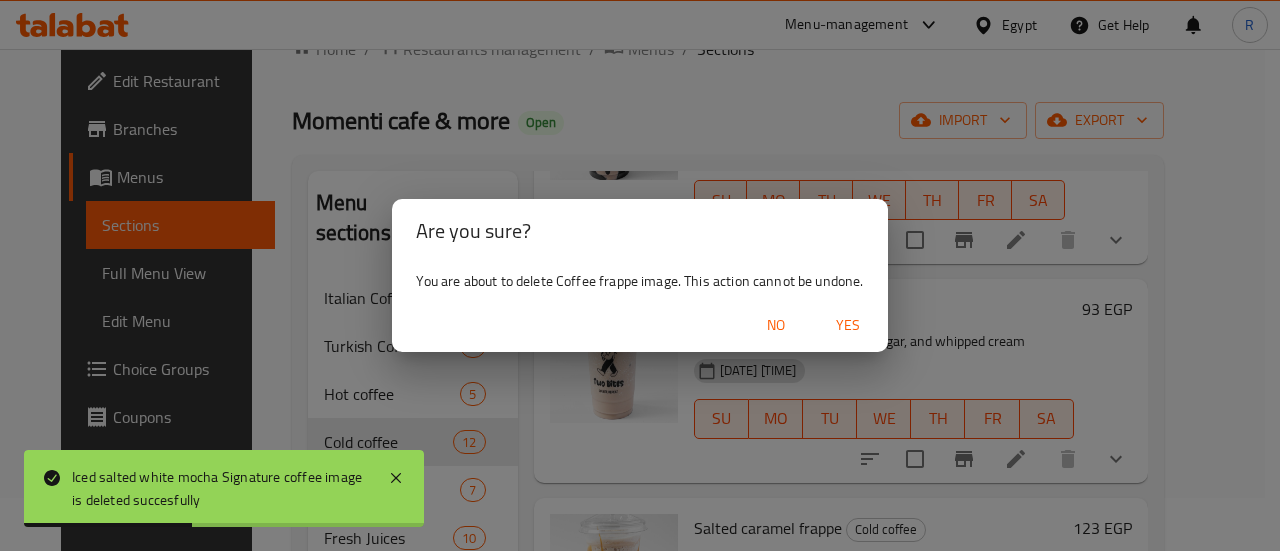 click on "Yes" at bounding box center (848, 325) 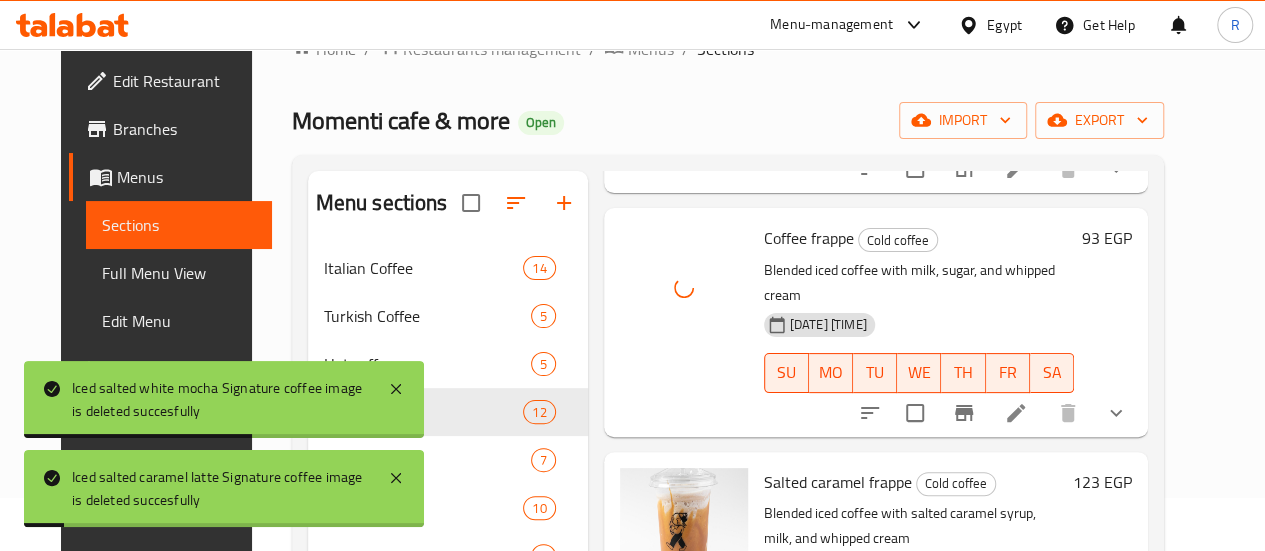 scroll, scrollTop: 1391, scrollLeft: 0, axis: vertical 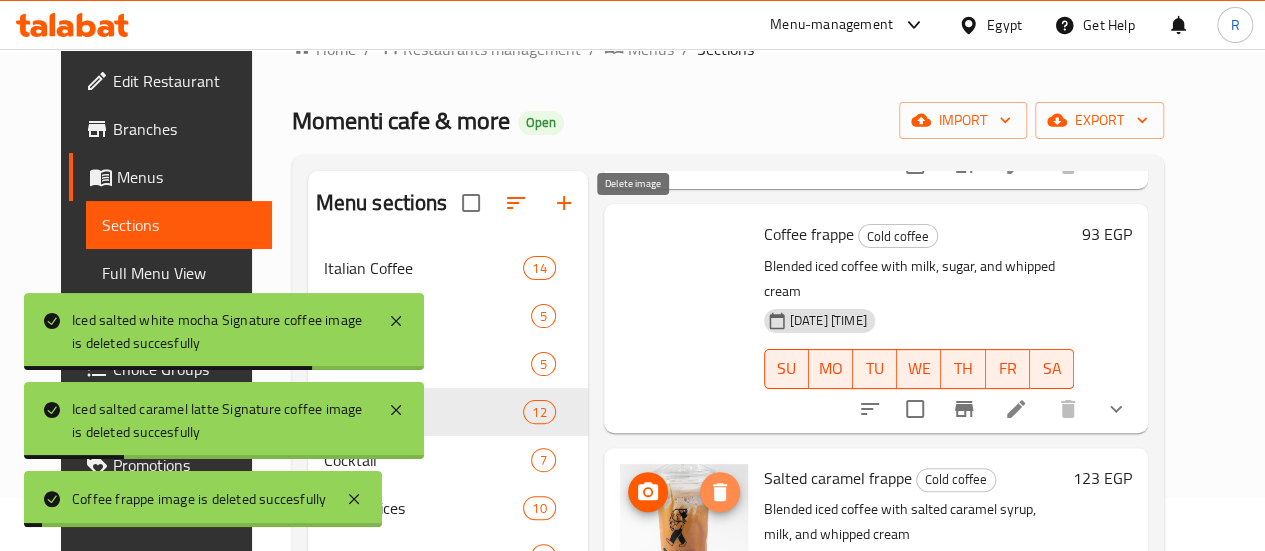 click 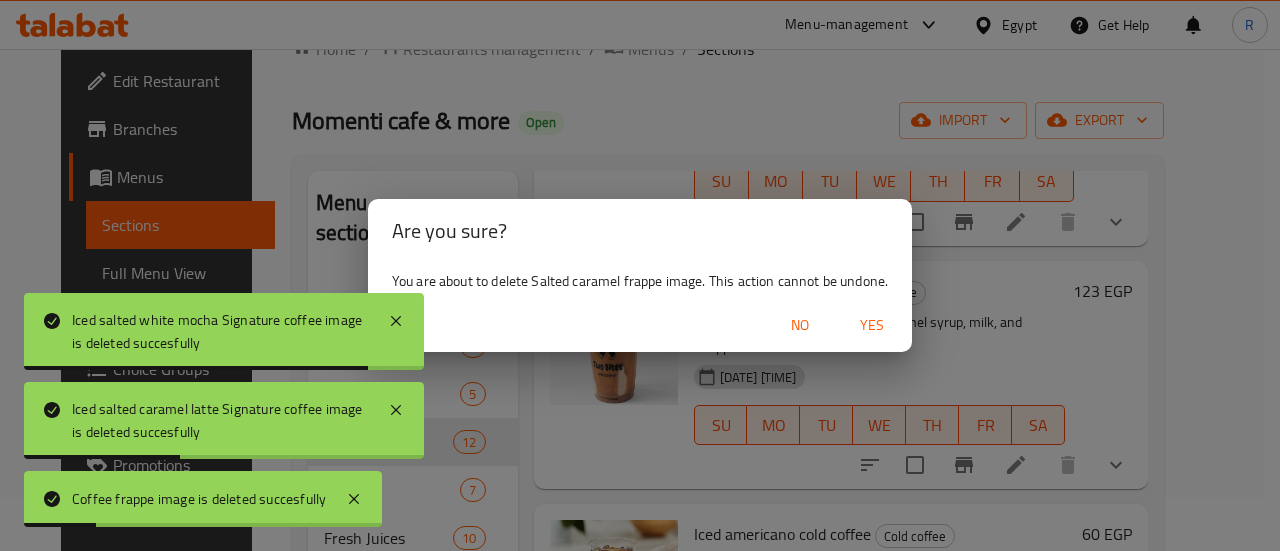 click on "Yes" at bounding box center [872, 325] 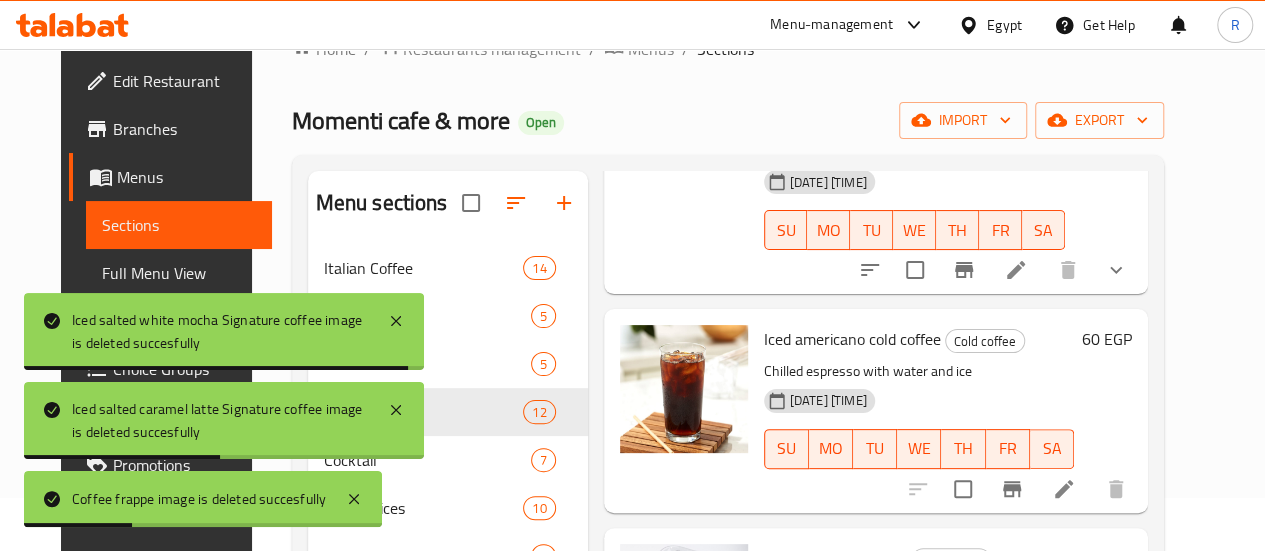 scroll, scrollTop: 1774, scrollLeft: 0, axis: vertical 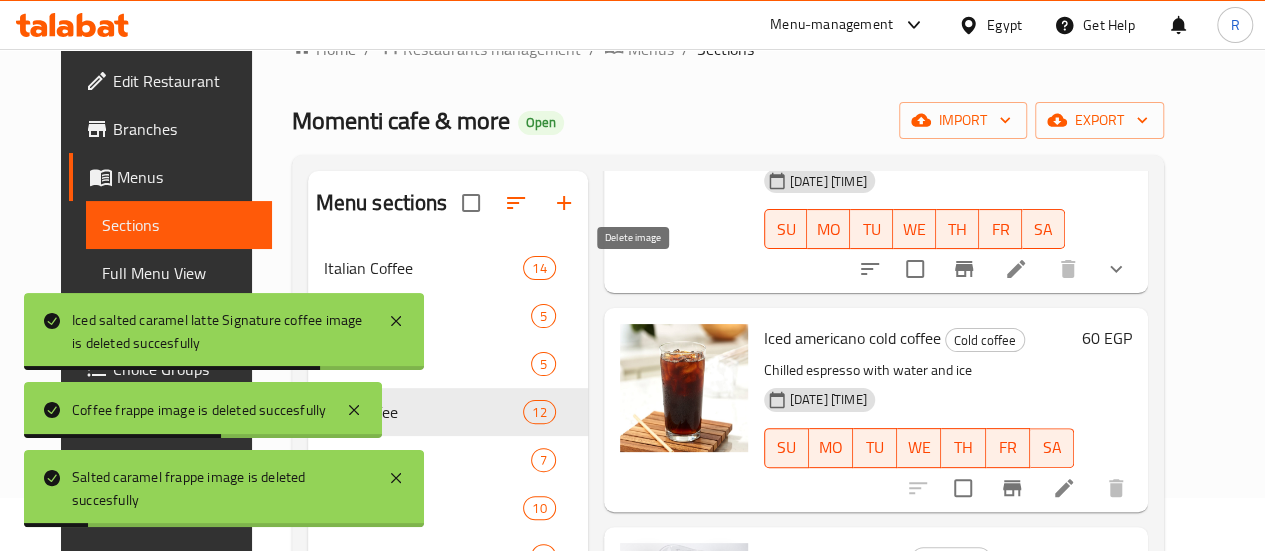 click 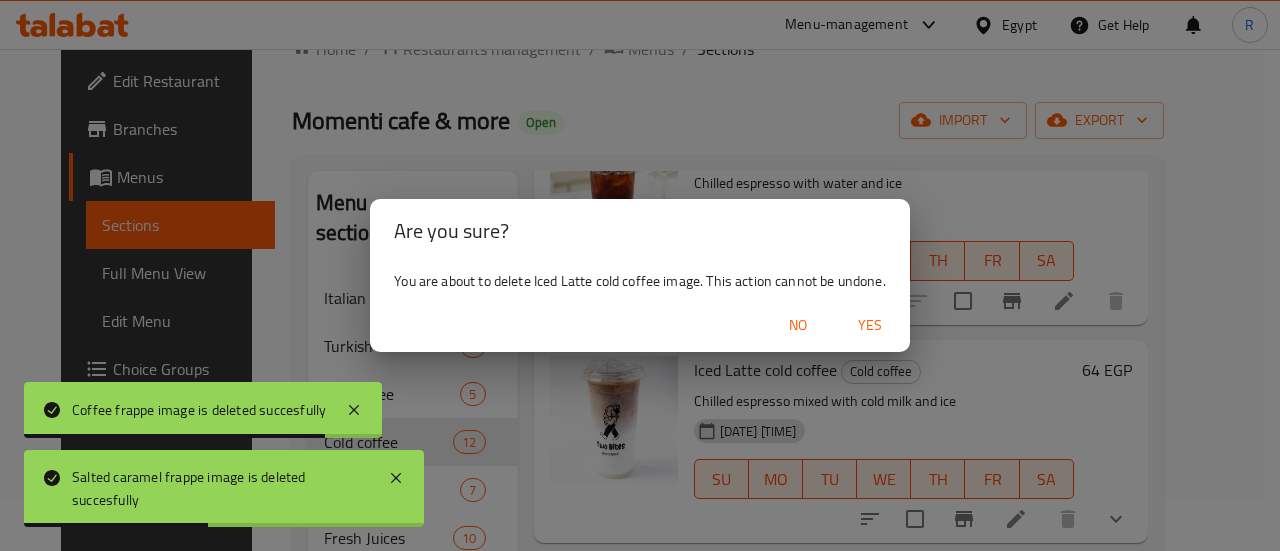 click on "Yes" at bounding box center (870, 325) 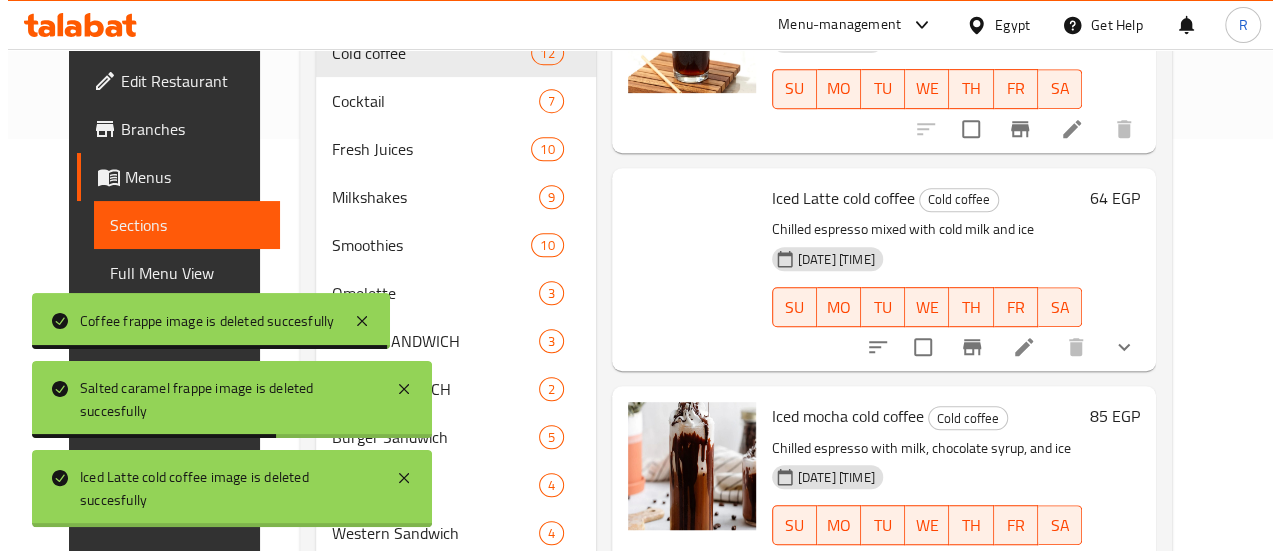 scroll, scrollTop: 414, scrollLeft: 0, axis: vertical 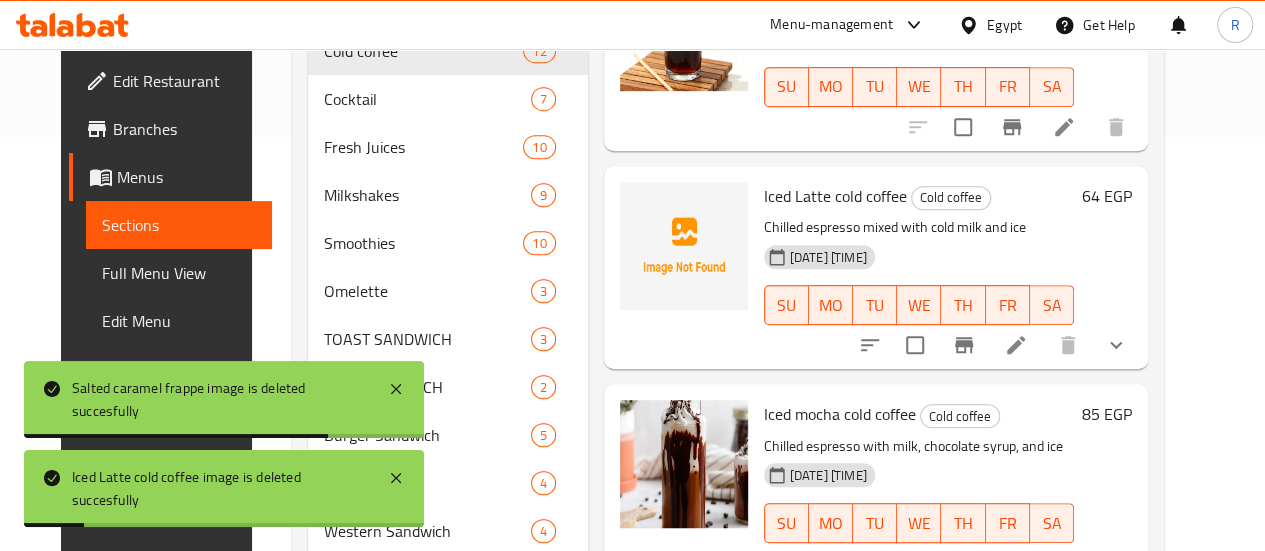 click 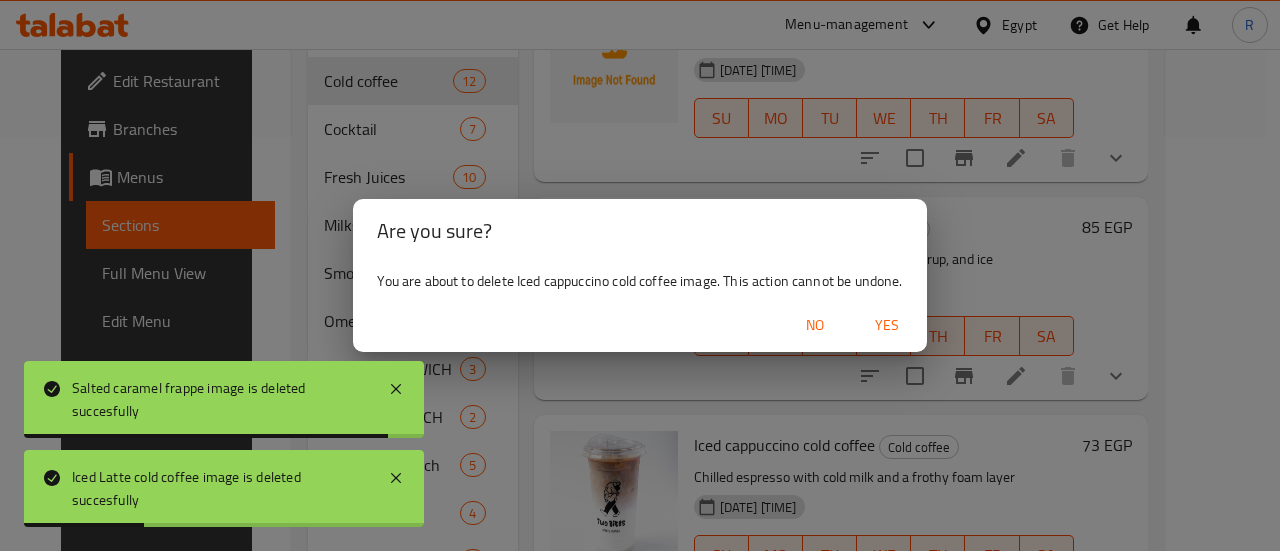 click on "Yes" at bounding box center (887, 325) 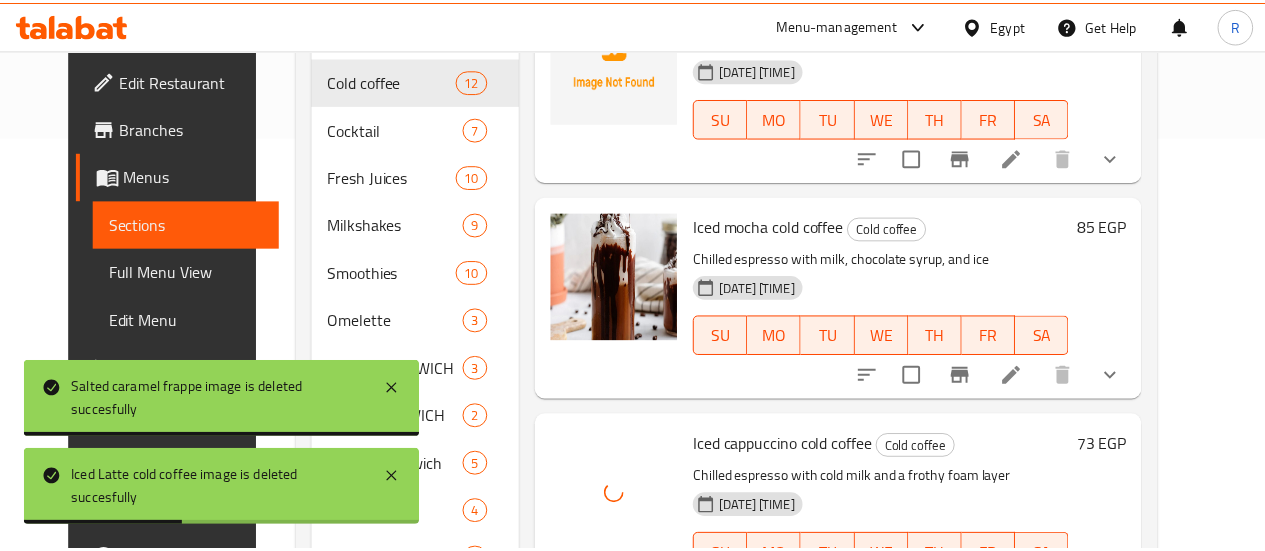scroll, scrollTop: 655, scrollLeft: 0, axis: vertical 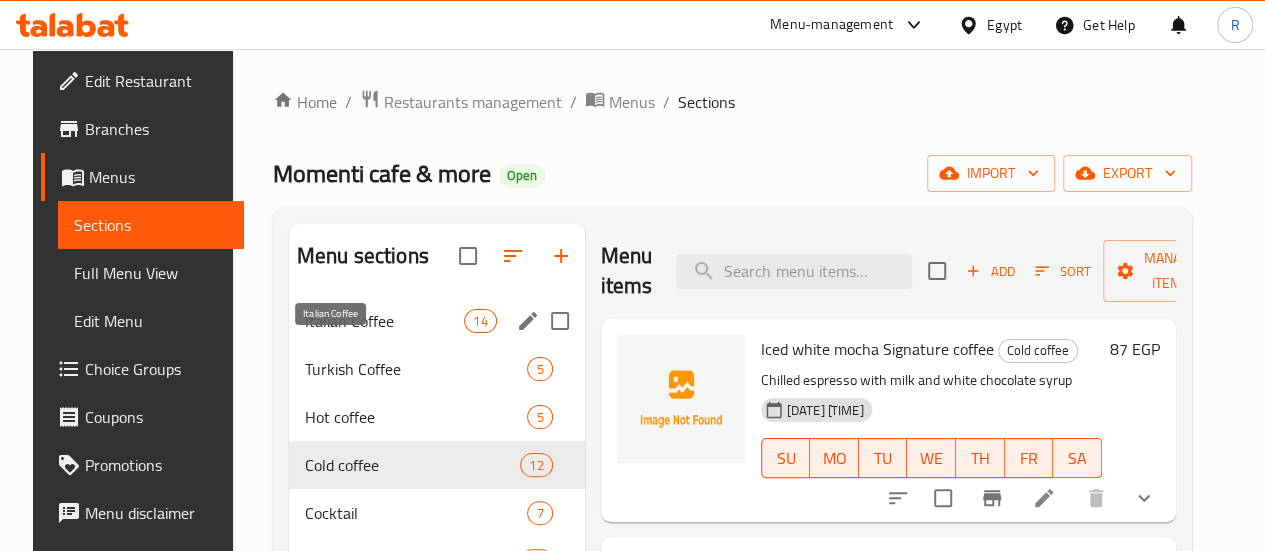 click on "Italian Coffee" at bounding box center (384, 321) 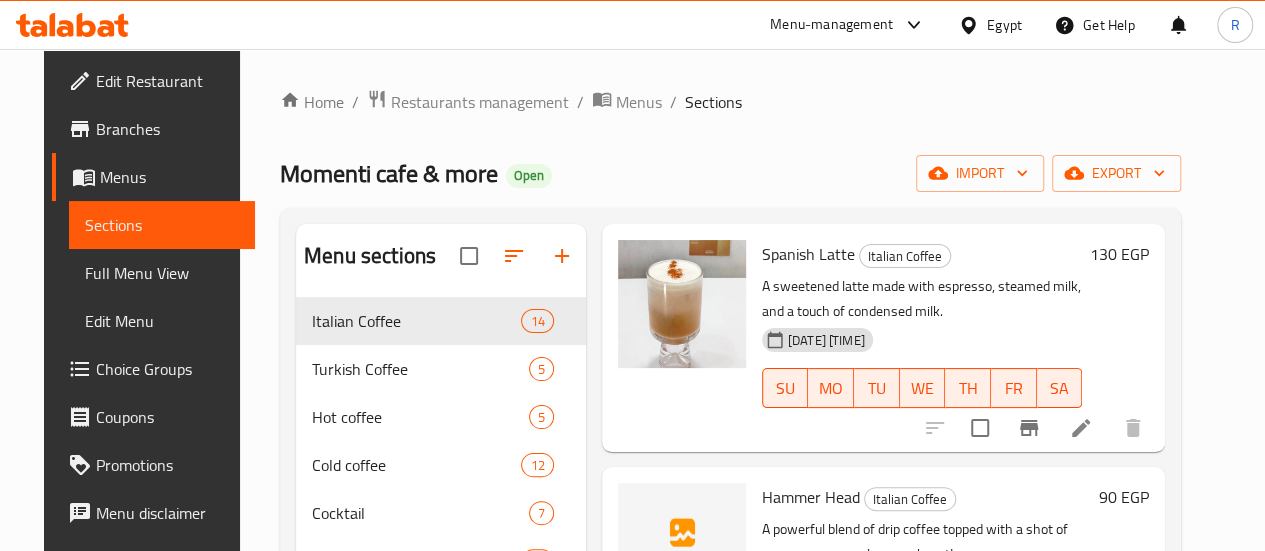 scroll, scrollTop: 2462, scrollLeft: 0, axis: vertical 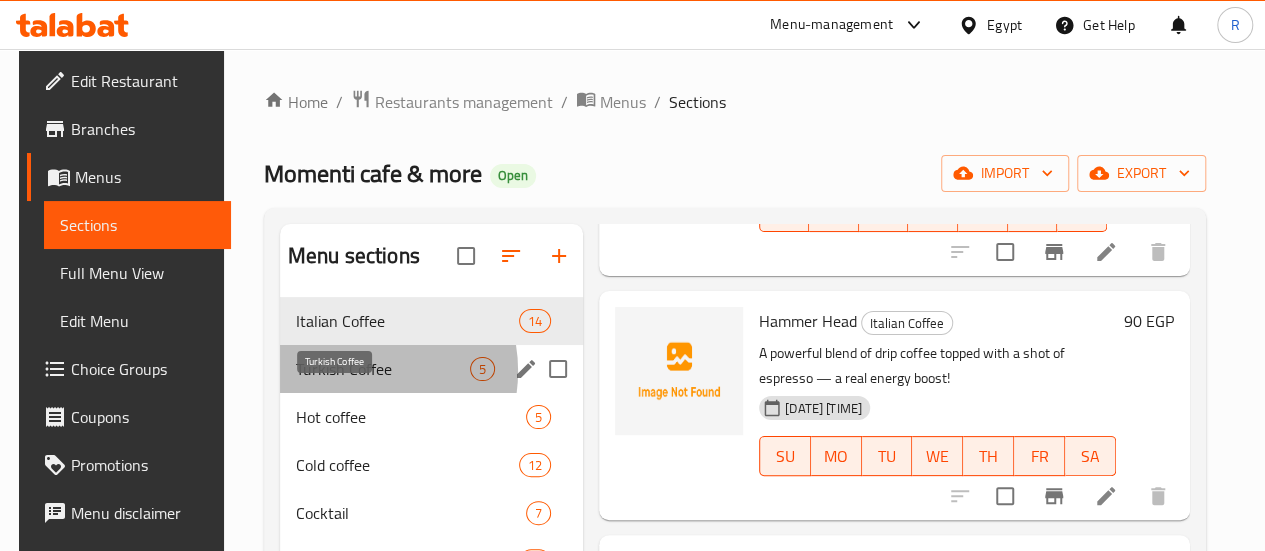 click on "Turkish Coffee" at bounding box center [383, 369] 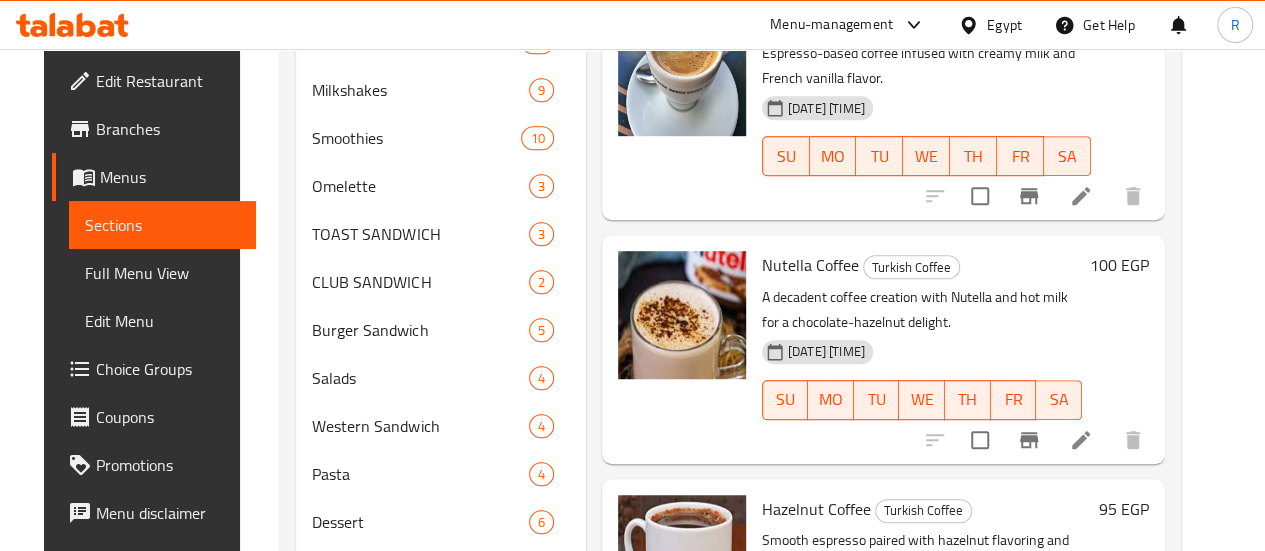 scroll, scrollTop: 655, scrollLeft: 0, axis: vertical 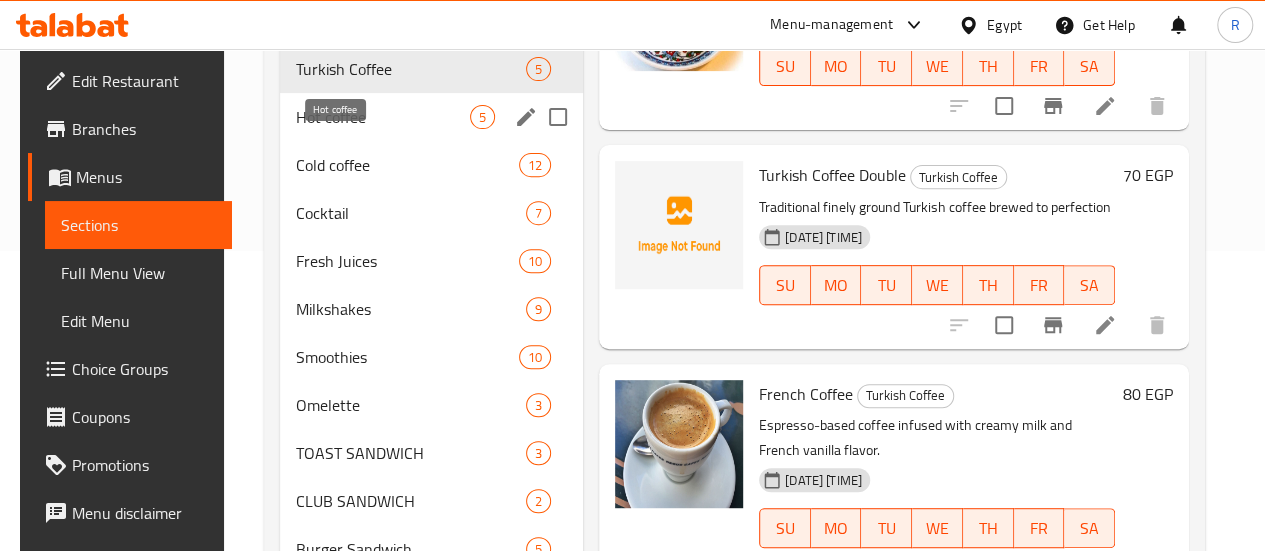 click on "Hot coffee" at bounding box center (383, 117) 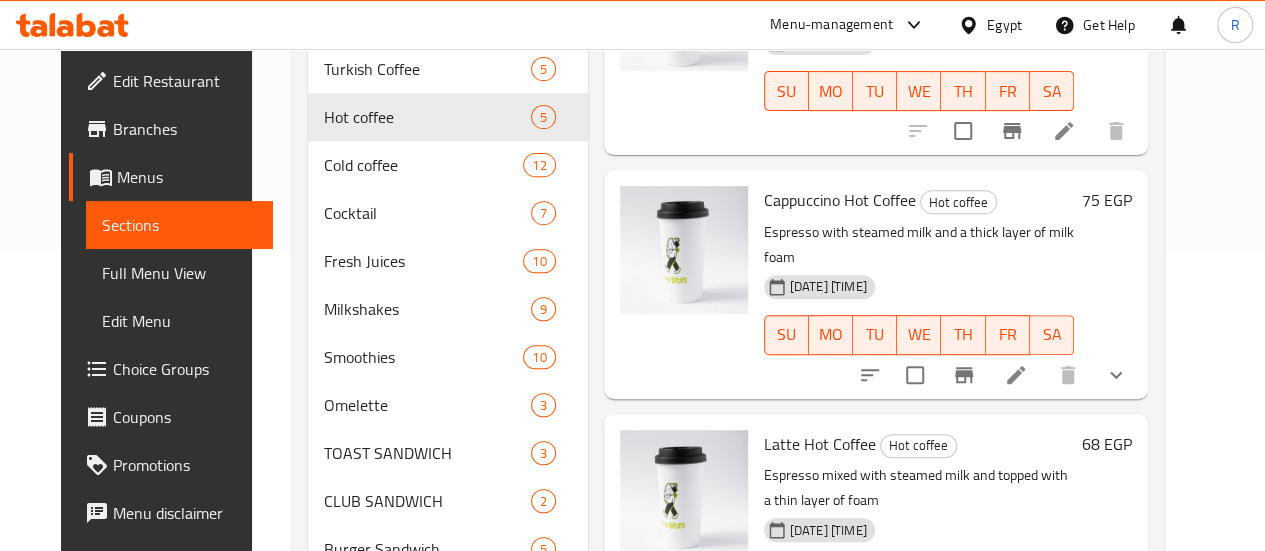 scroll, scrollTop: 0, scrollLeft: 0, axis: both 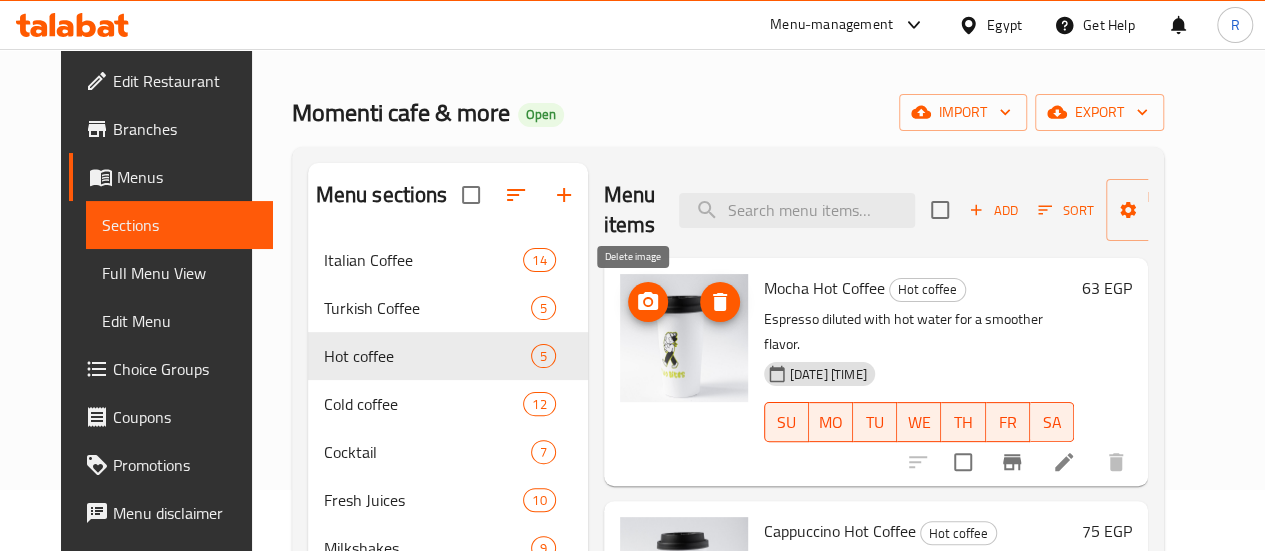 click at bounding box center [720, 302] 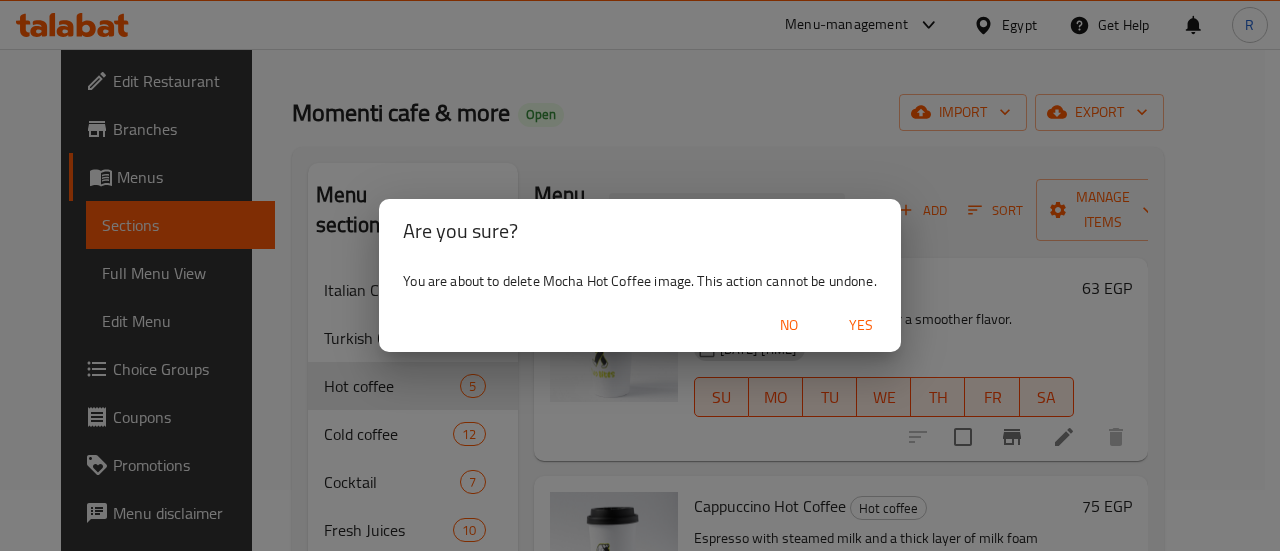 click on "Yes" at bounding box center [861, 325] 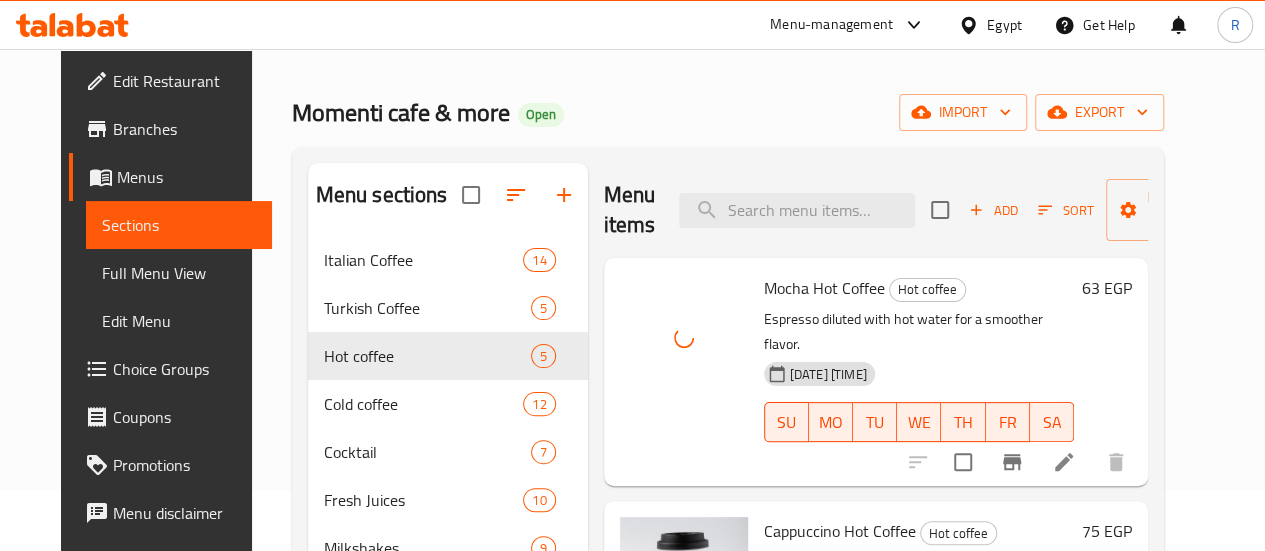 scroll, scrollTop: 245, scrollLeft: 0, axis: vertical 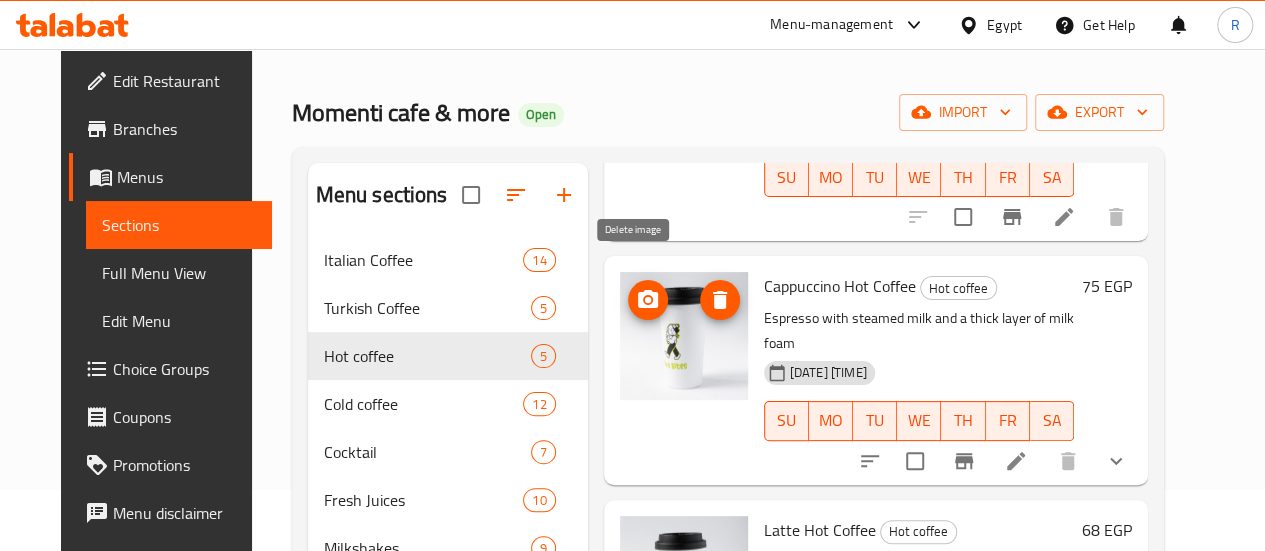 click 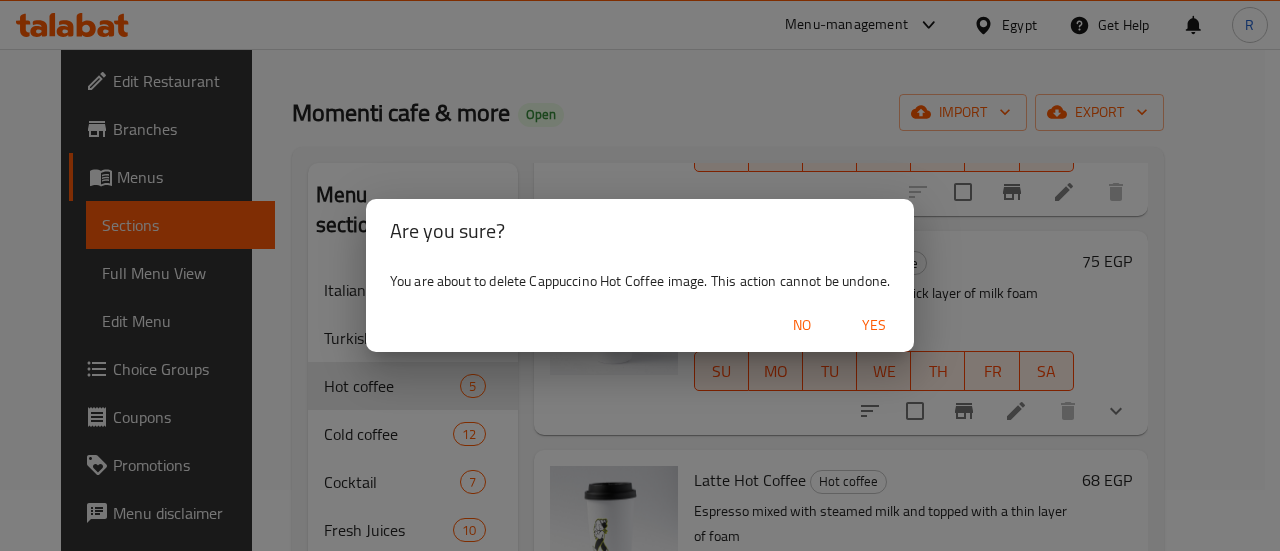 click on "Yes" at bounding box center [874, 325] 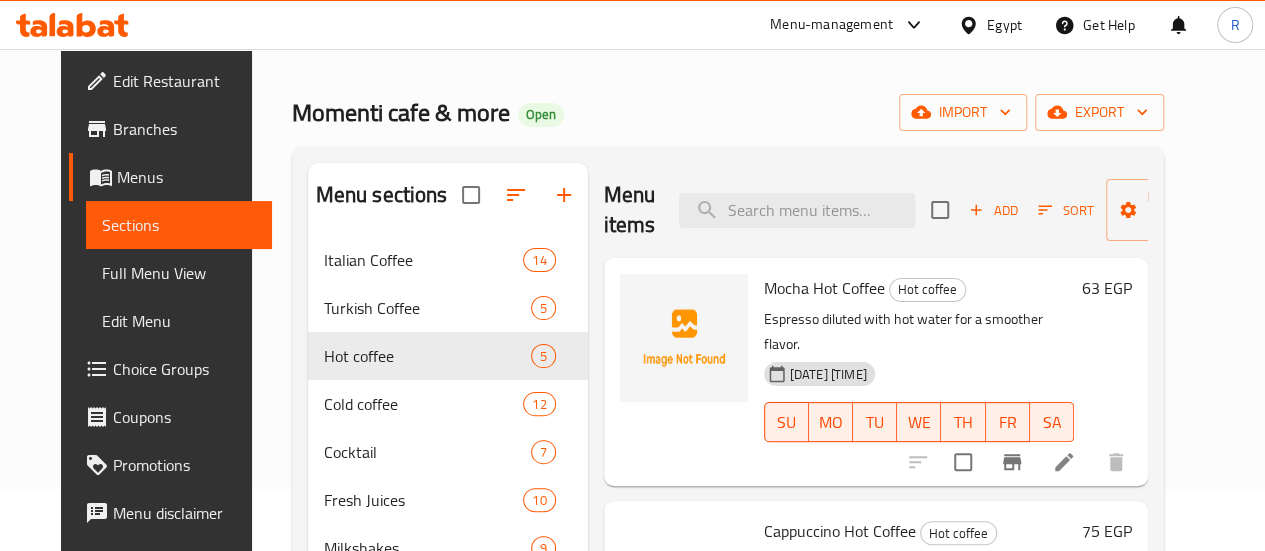 scroll, scrollTop: 245, scrollLeft: 0, axis: vertical 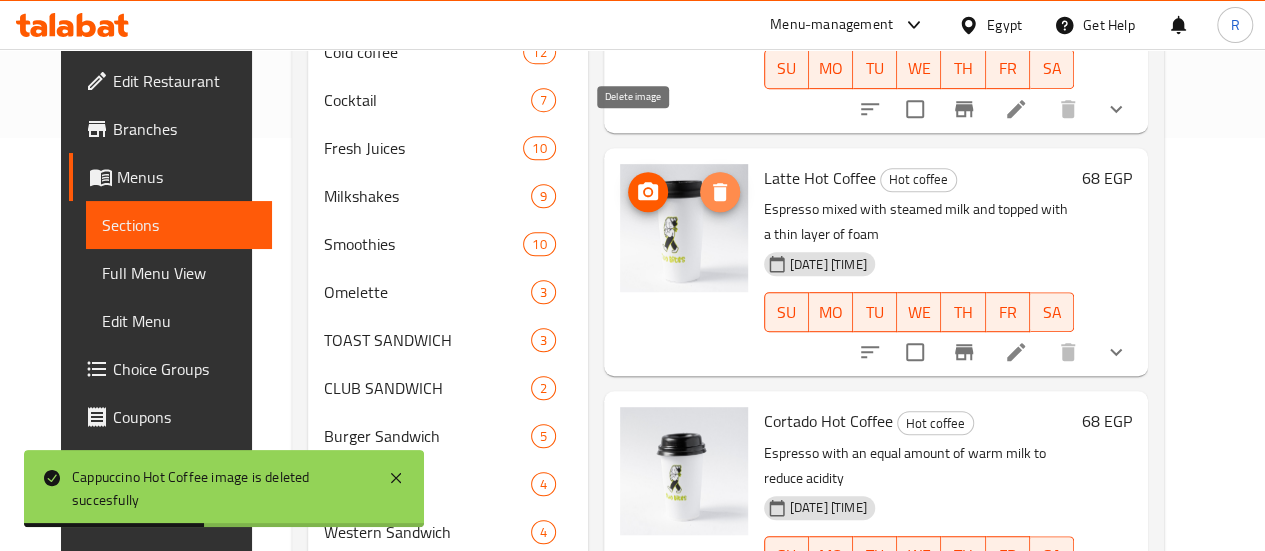 click 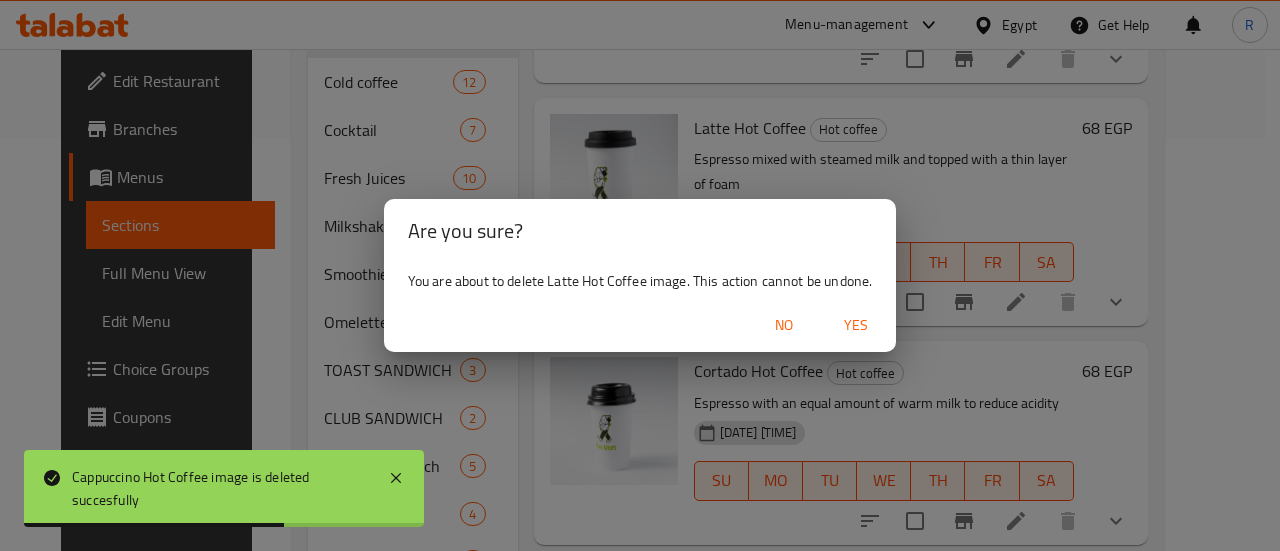 click on "Yes" at bounding box center (856, 325) 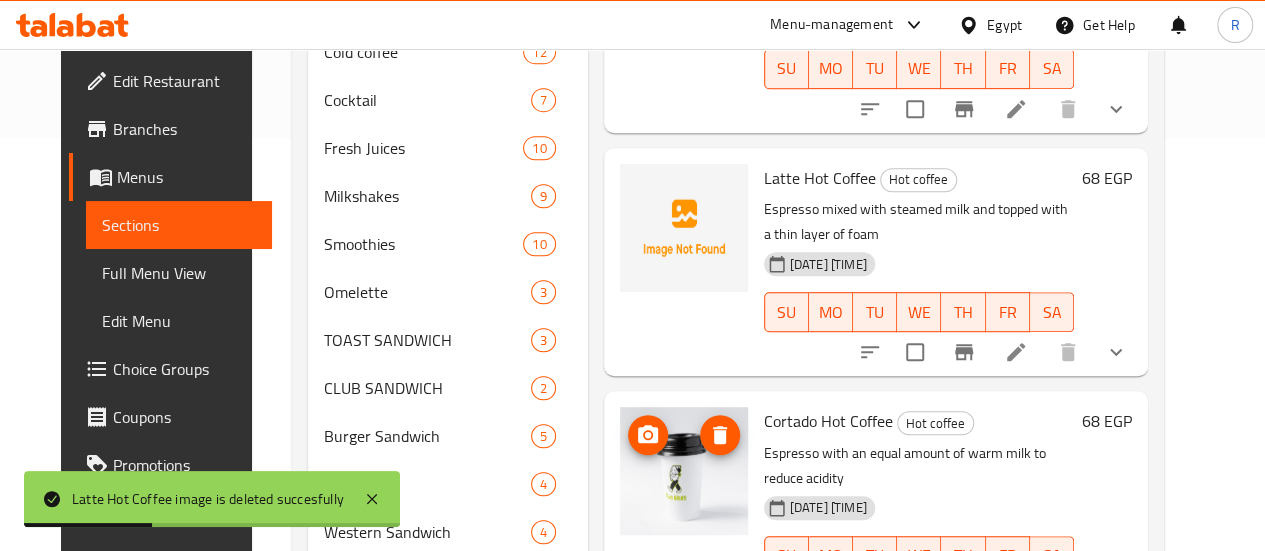 click 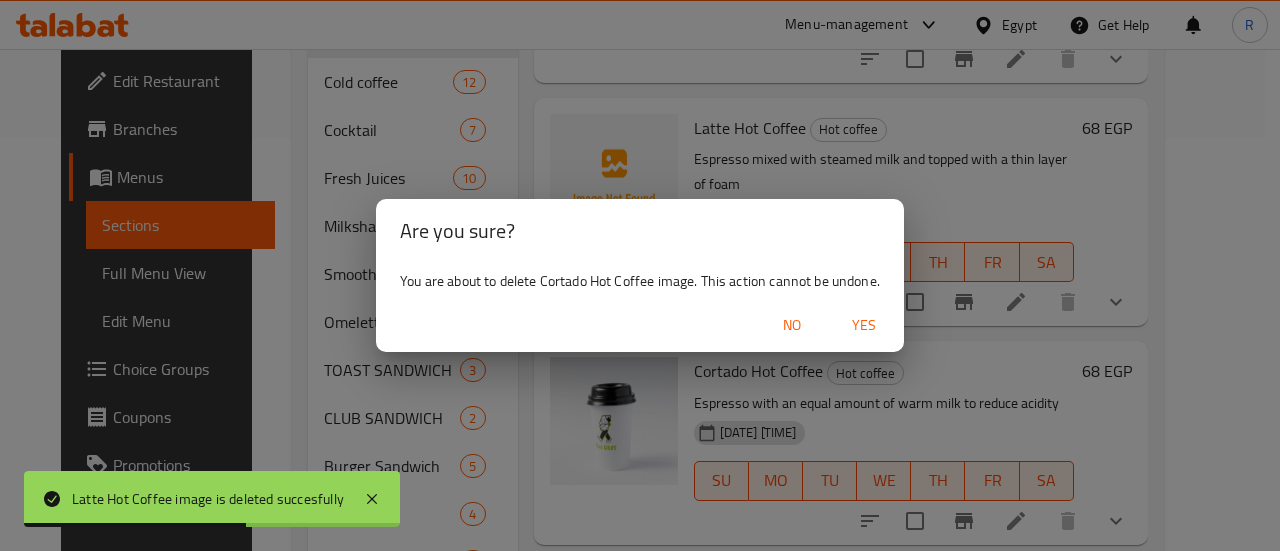 click on "Yes" at bounding box center (864, 325) 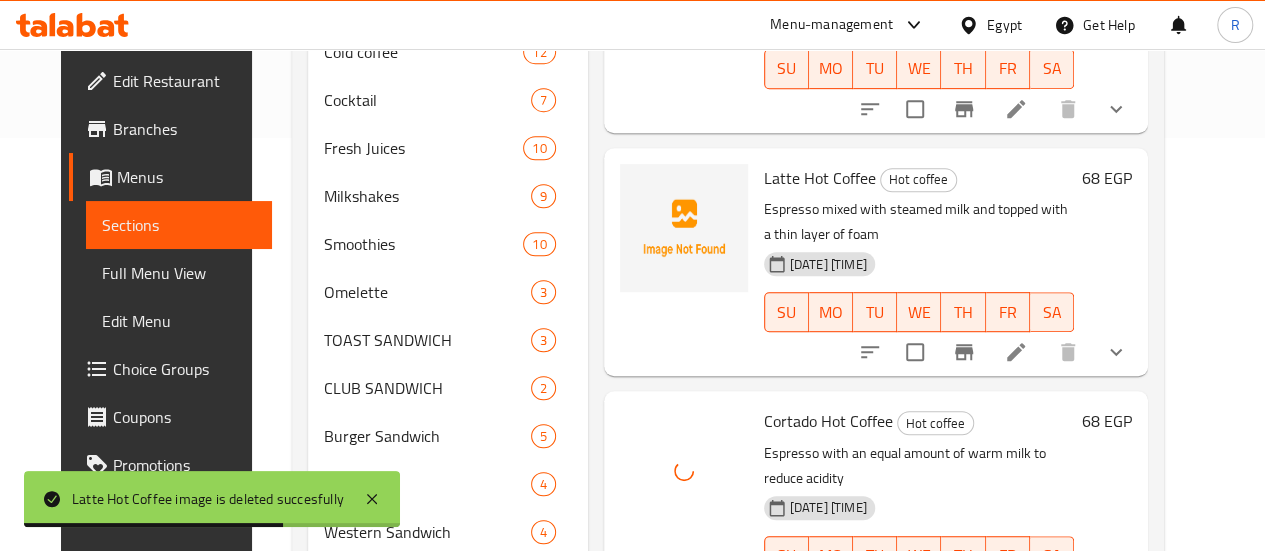 scroll, scrollTop: 655, scrollLeft: 0, axis: vertical 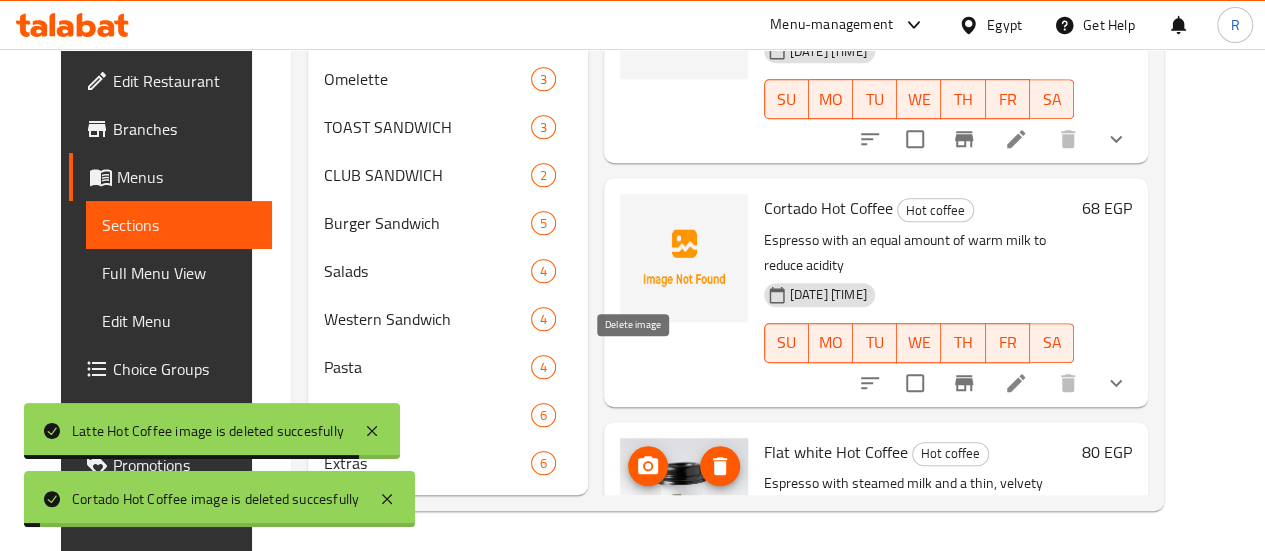 click 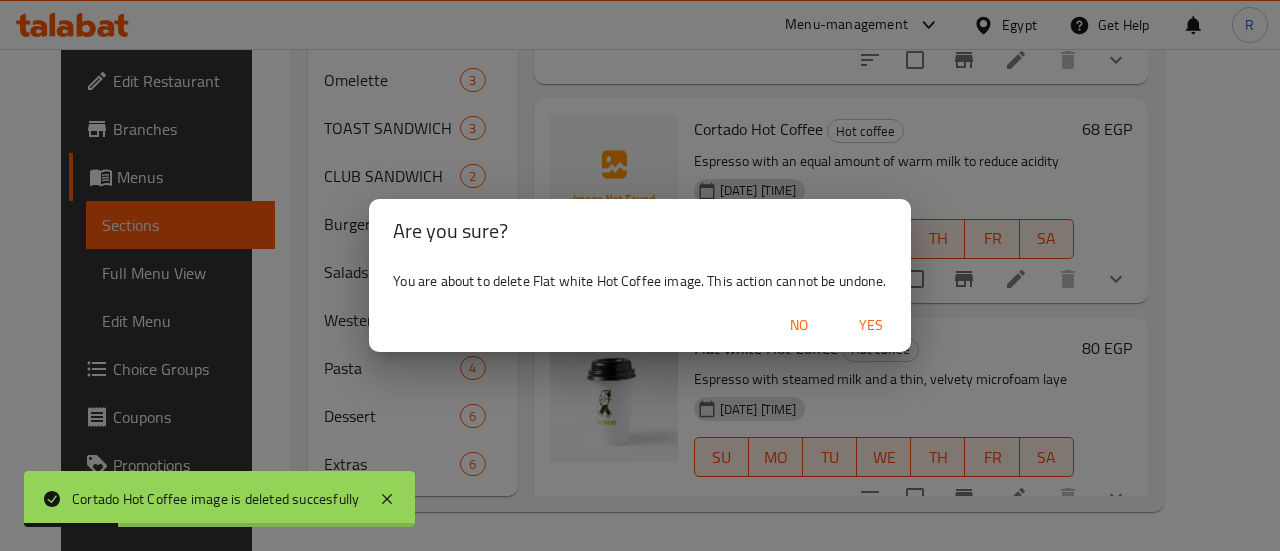 click on "Yes" at bounding box center (871, 325) 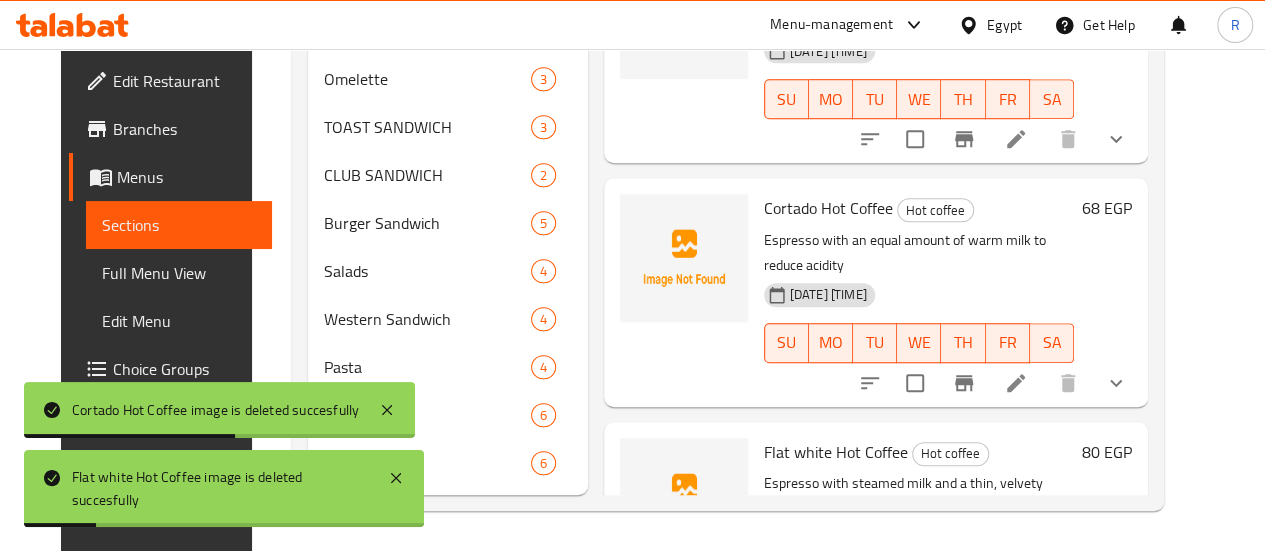 scroll, scrollTop: 0, scrollLeft: 0, axis: both 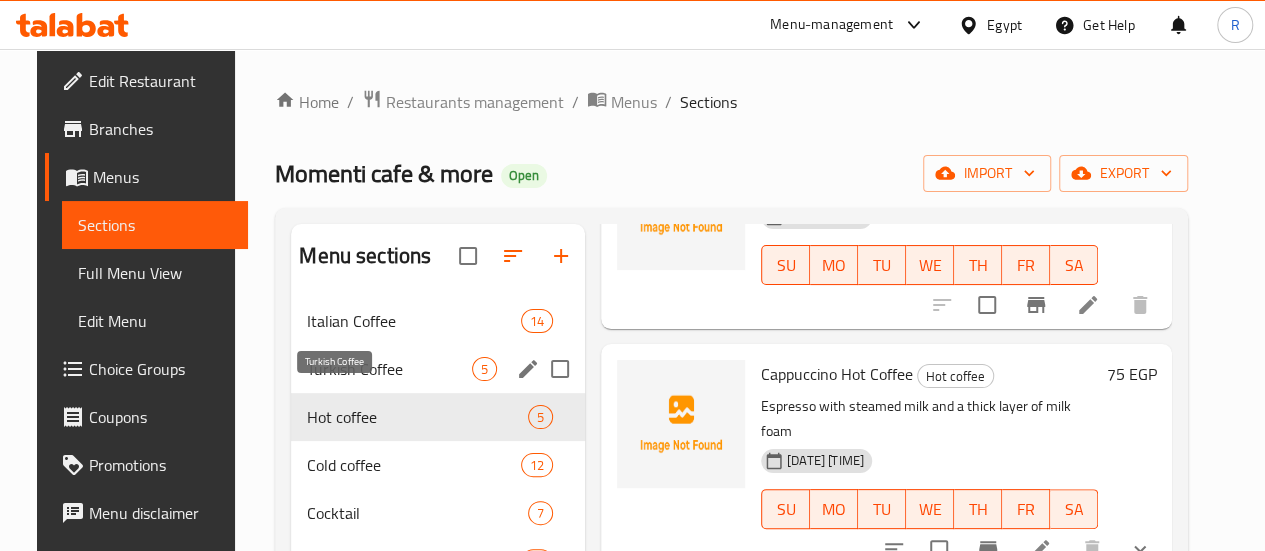 click on "Turkish Coffee" at bounding box center [389, 369] 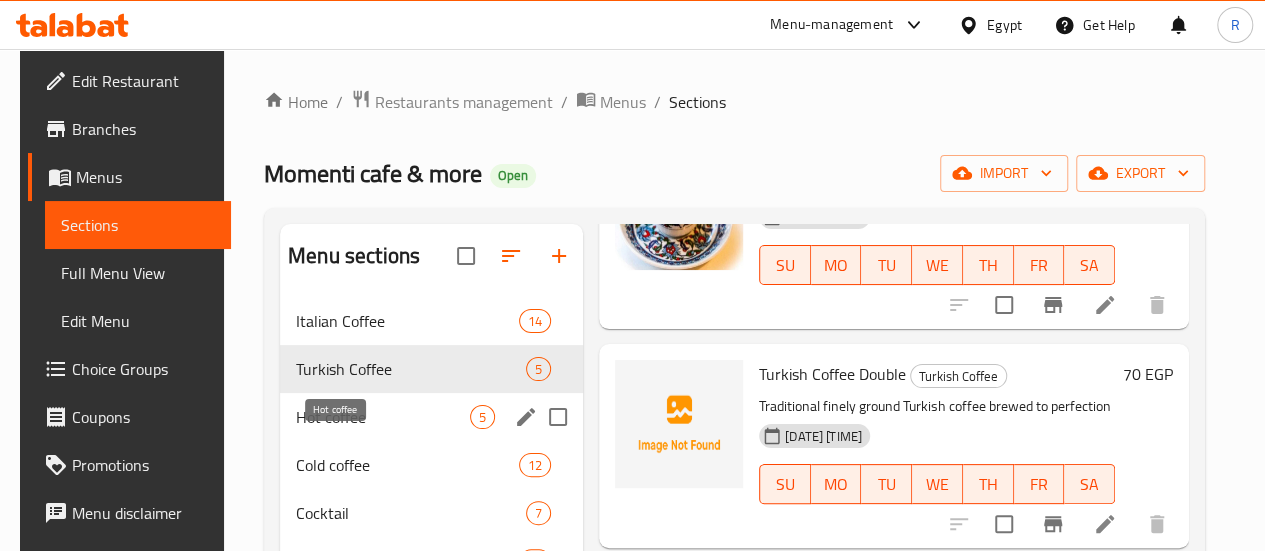 click on "Hot coffee" at bounding box center [383, 417] 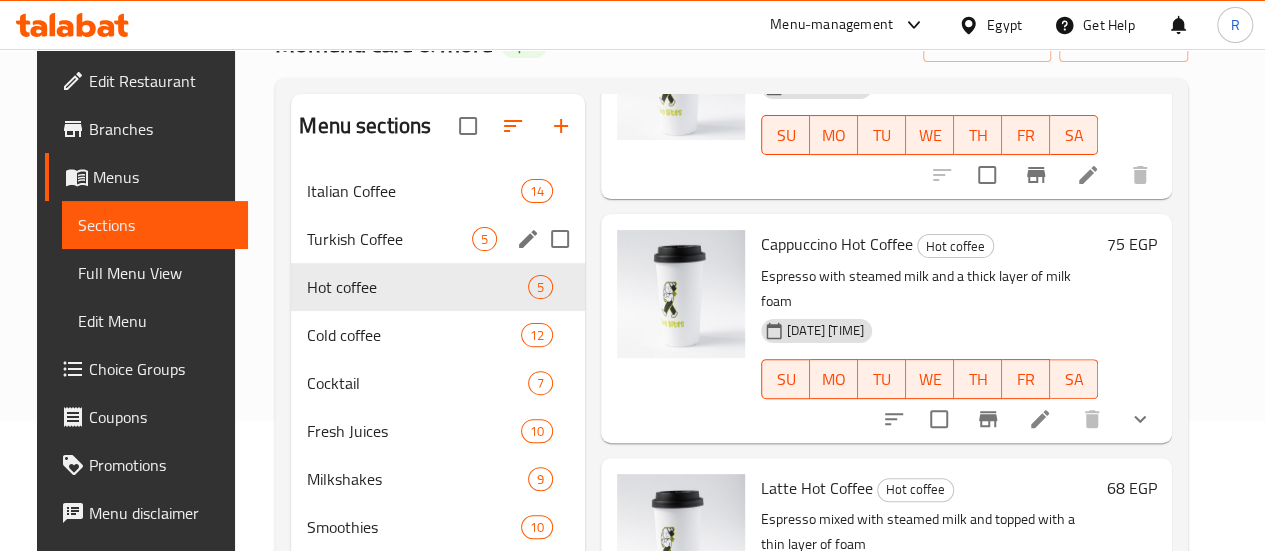 scroll, scrollTop: 131, scrollLeft: 0, axis: vertical 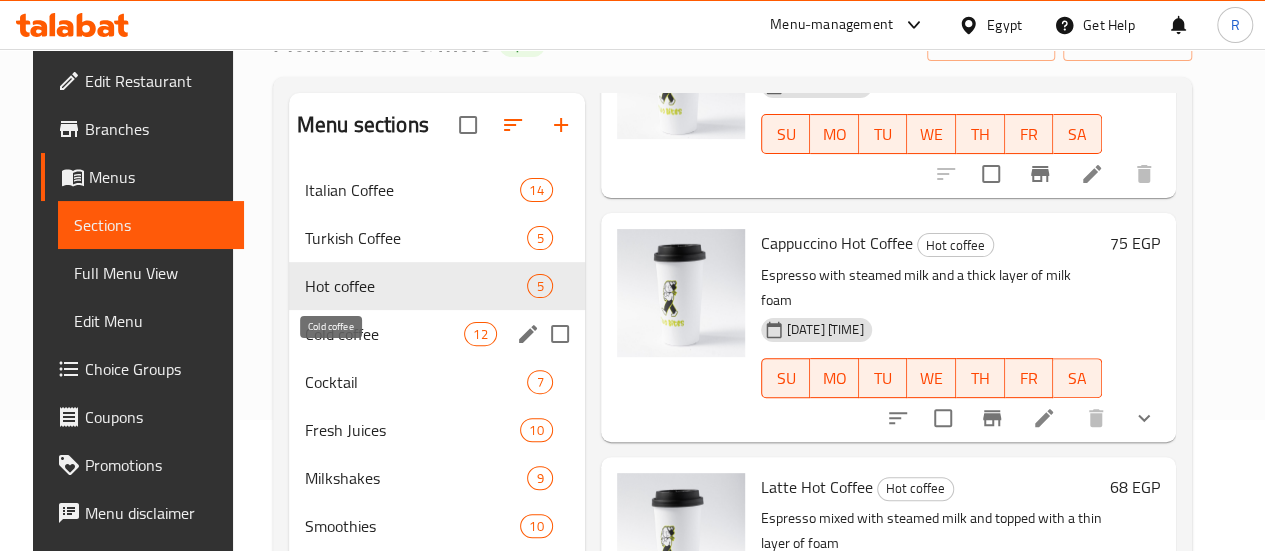 click on "Cold coffee" at bounding box center [384, 334] 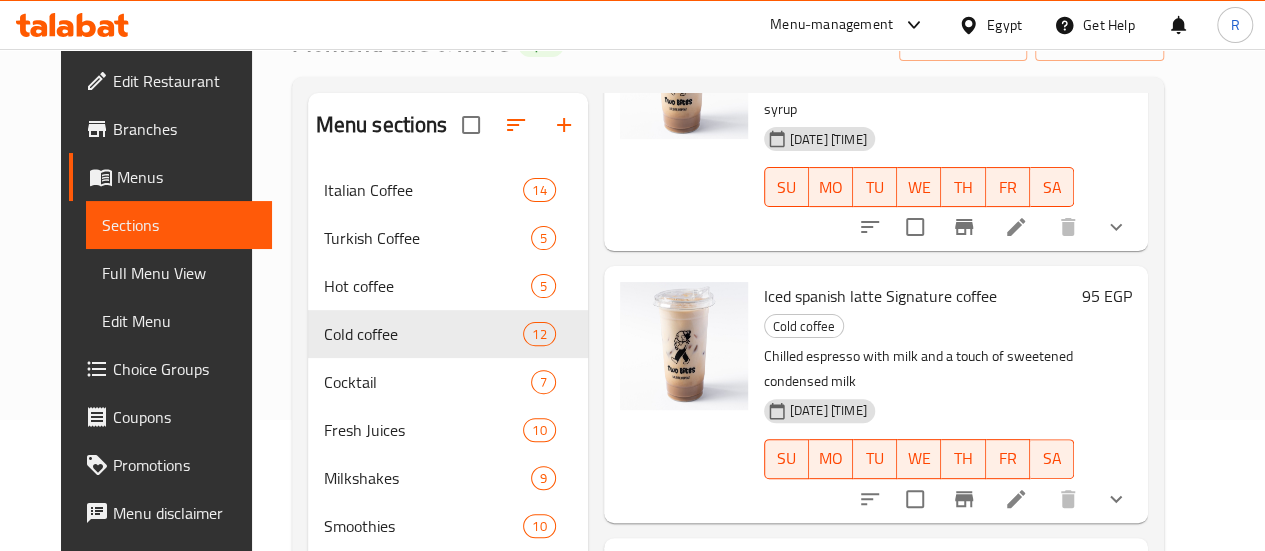 scroll, scrollTop: 0, scrollLeft: 0, axis: both 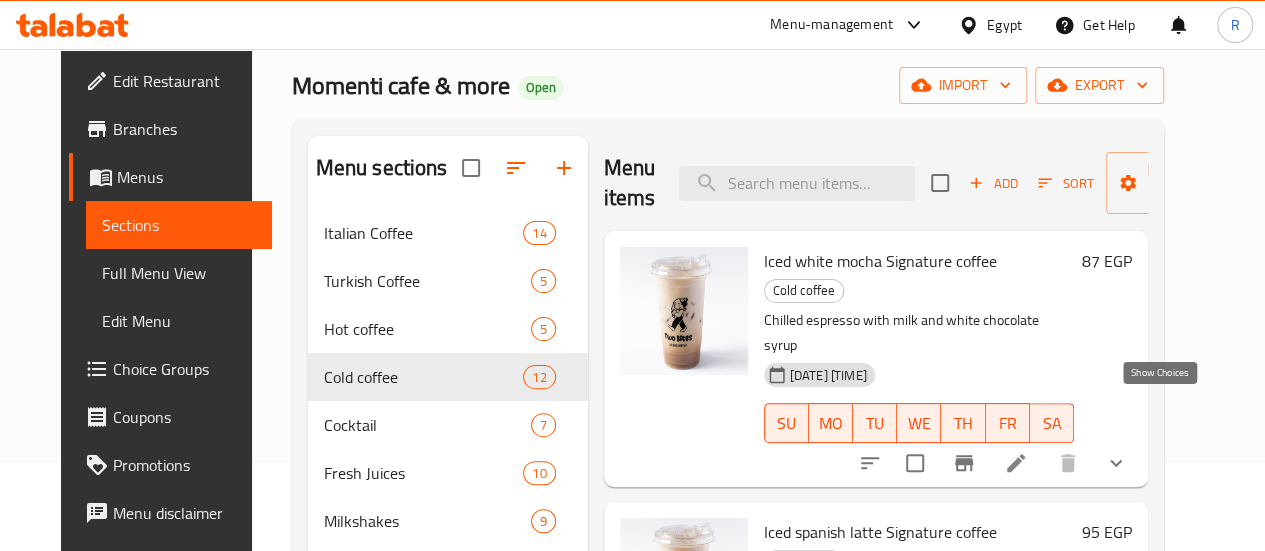 click 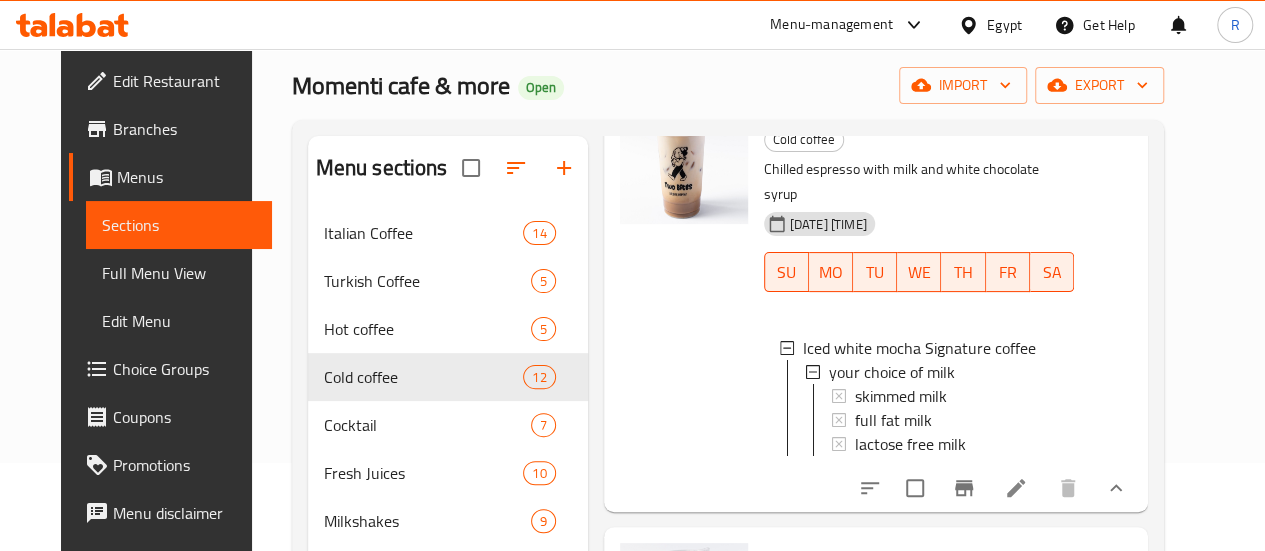 scroll, scrollTop: 132, scrollLeft: 0, axis: vertical 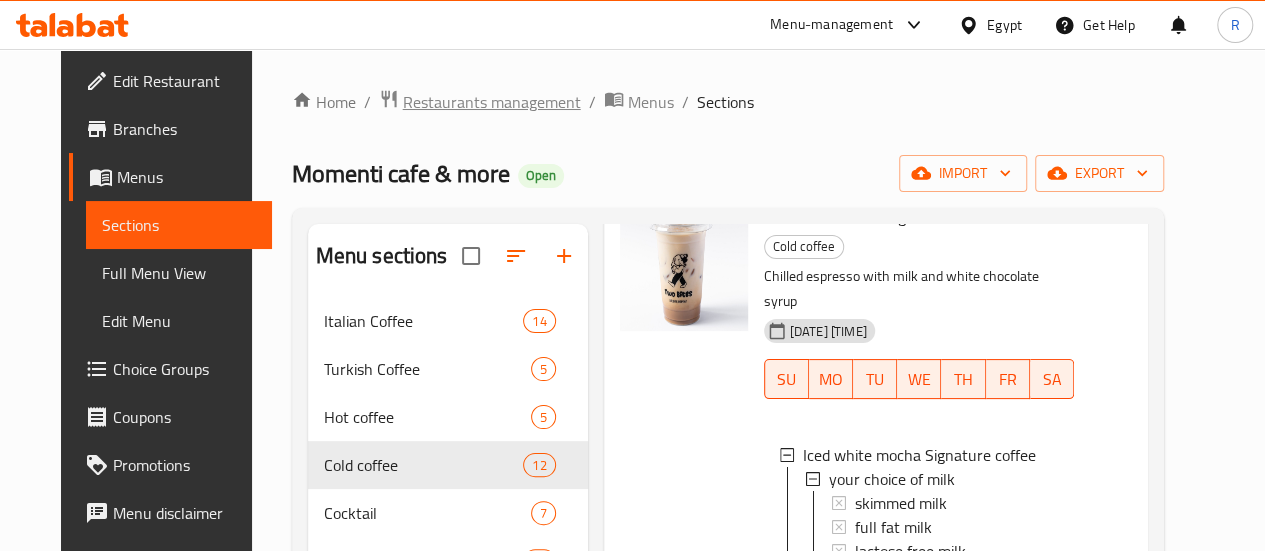 click on "Restaurants management" at bounding box center (492, 102) 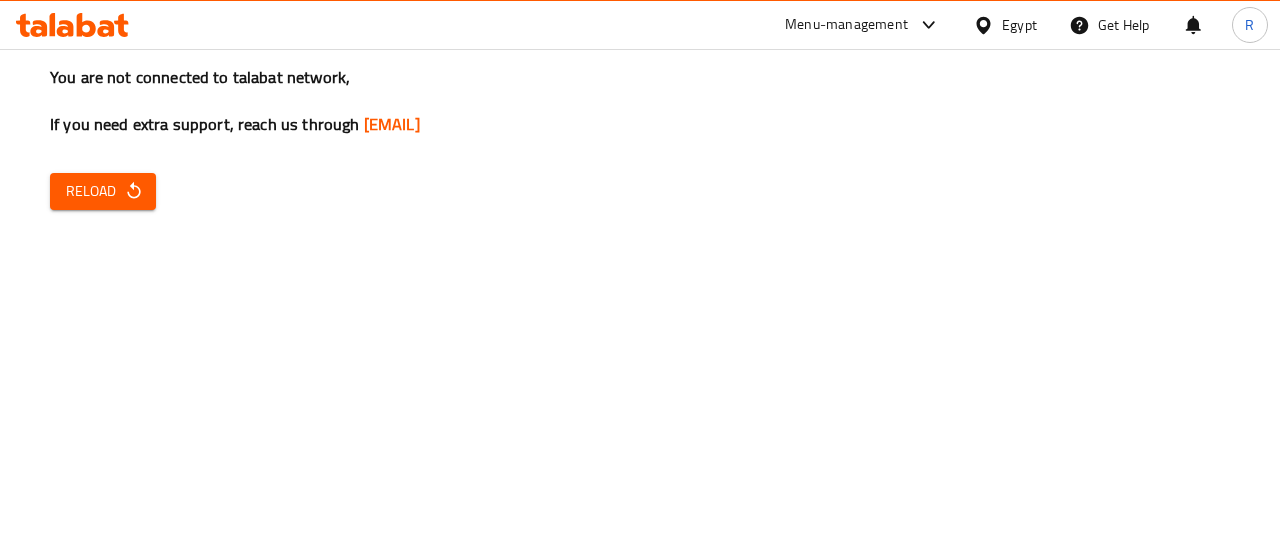 click on "Reload" at bounding box center [103, 191] 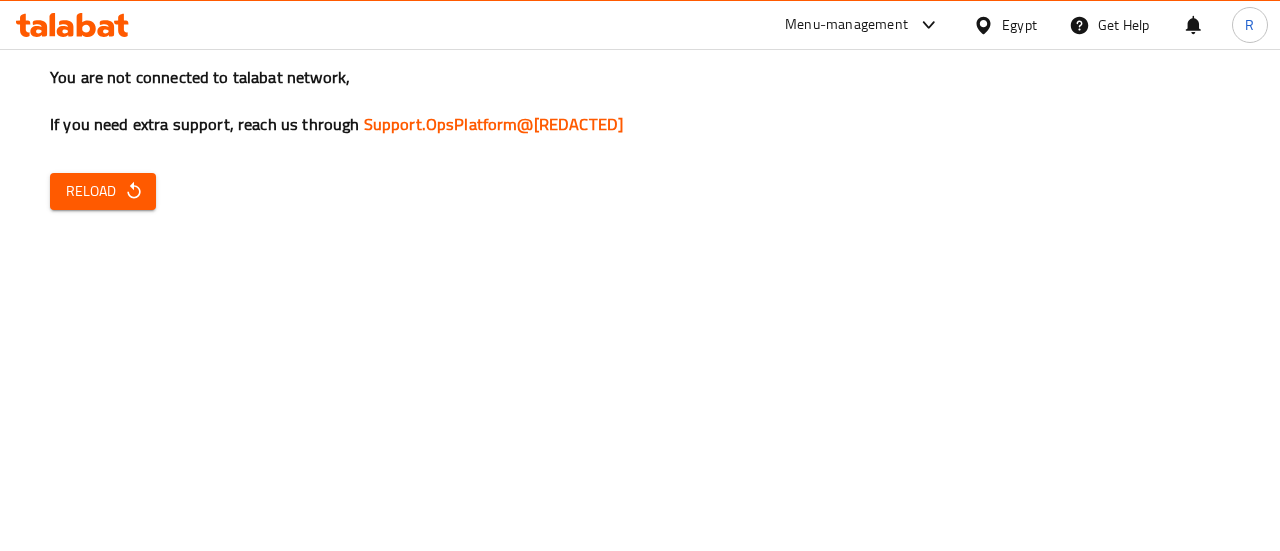 scroll, scrollTop: 0, scrollLeft: 0, axis: both 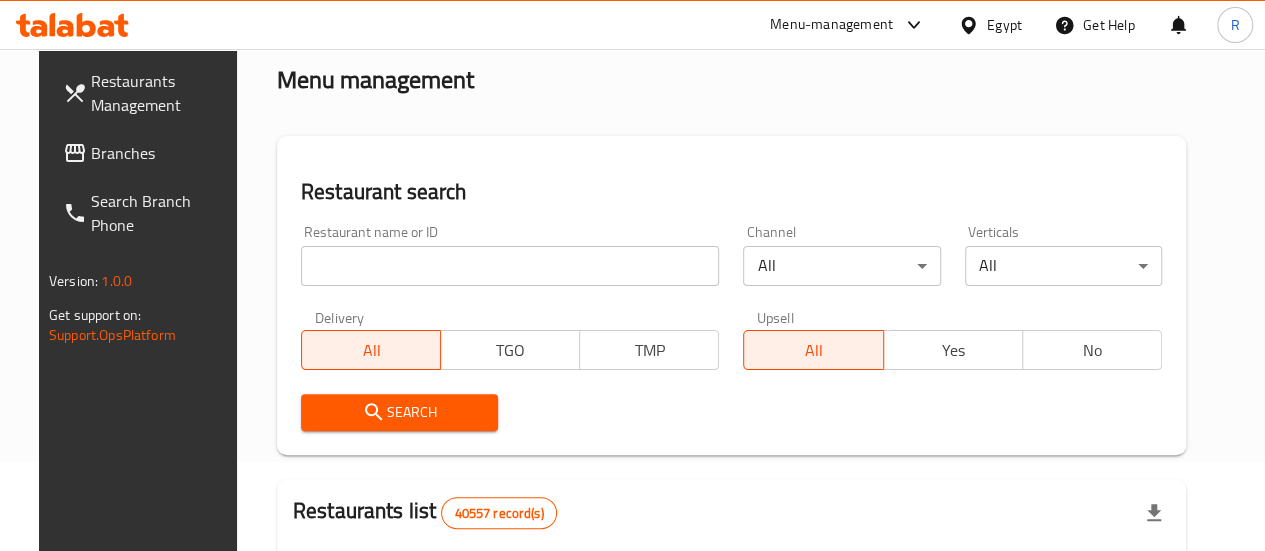 click at bounding box center [510, 266] 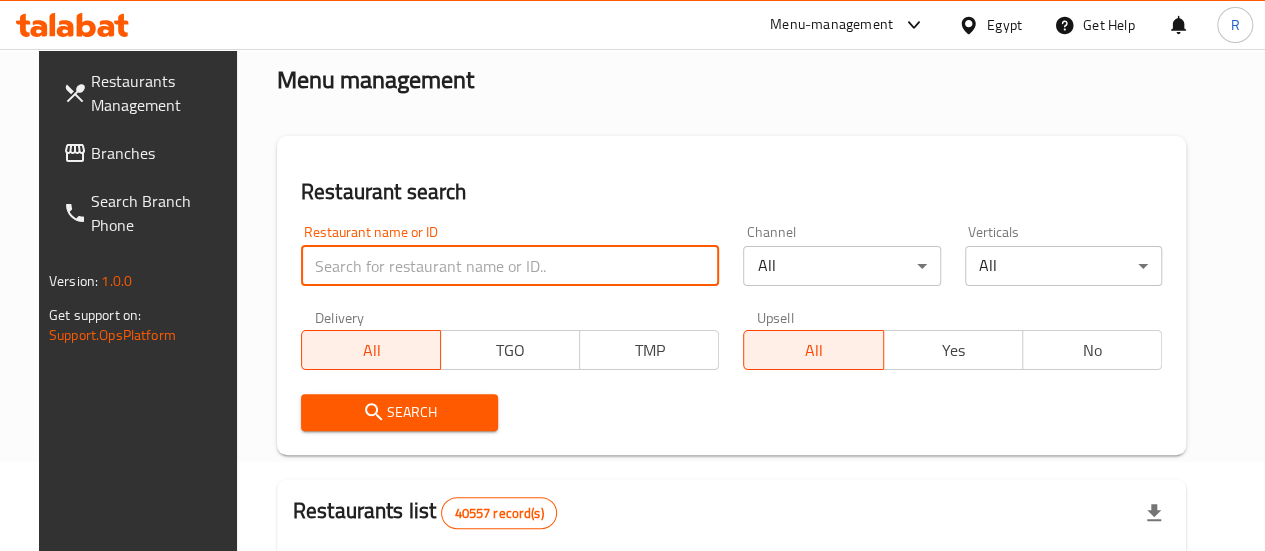 paste on "696919" 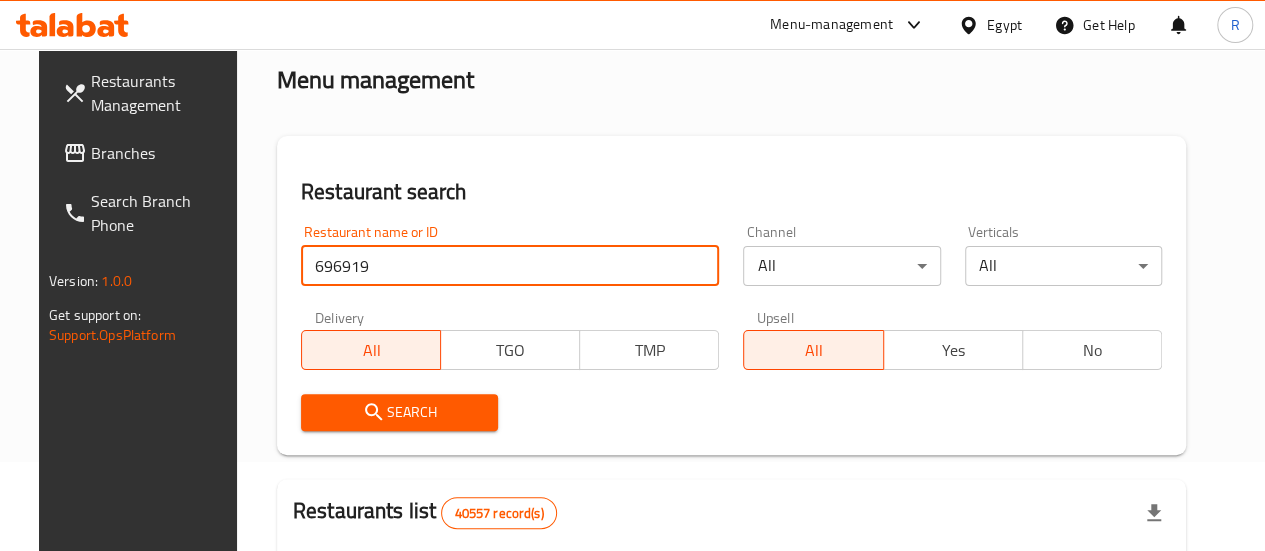 type on "696919" 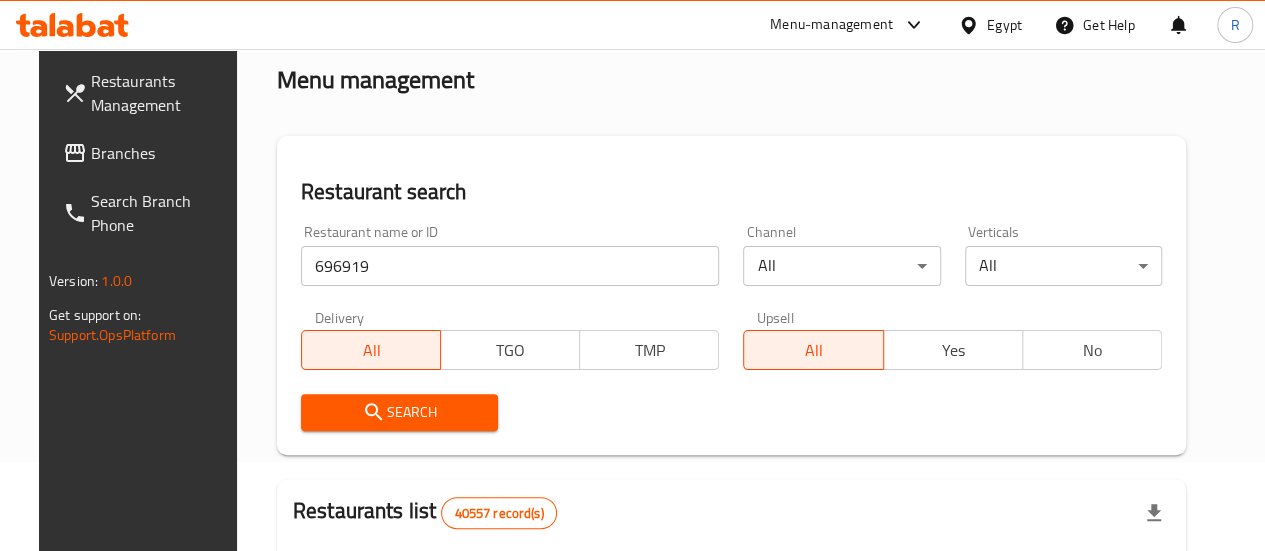 click on "Search" at bounding box center [399, 412] 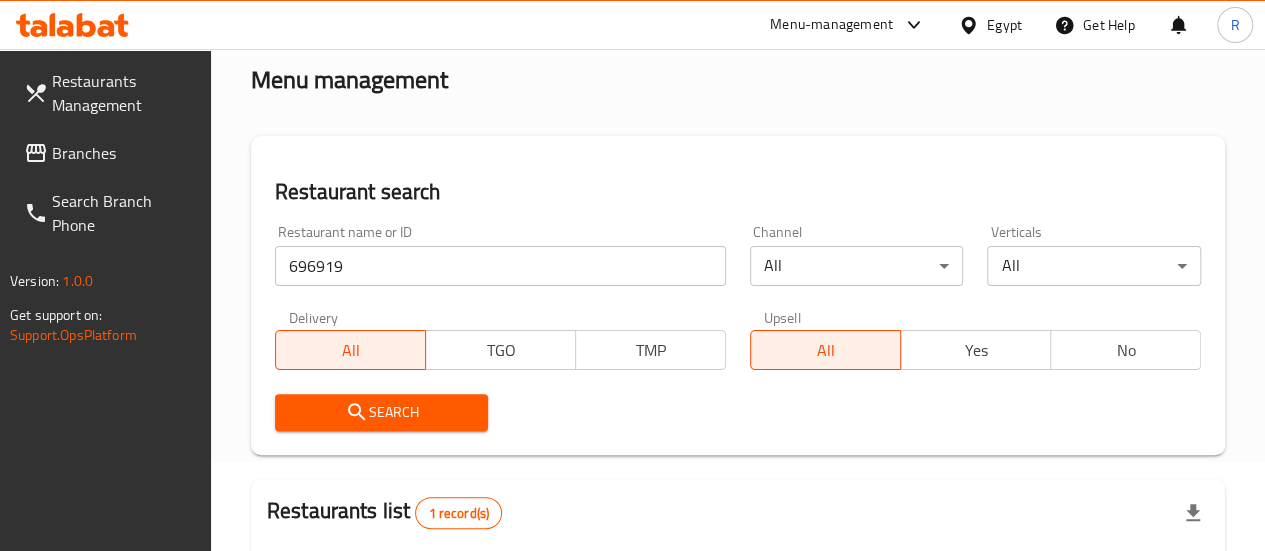 scroll, scrollTop: 366, scrollLeft: 0, axis: vertical 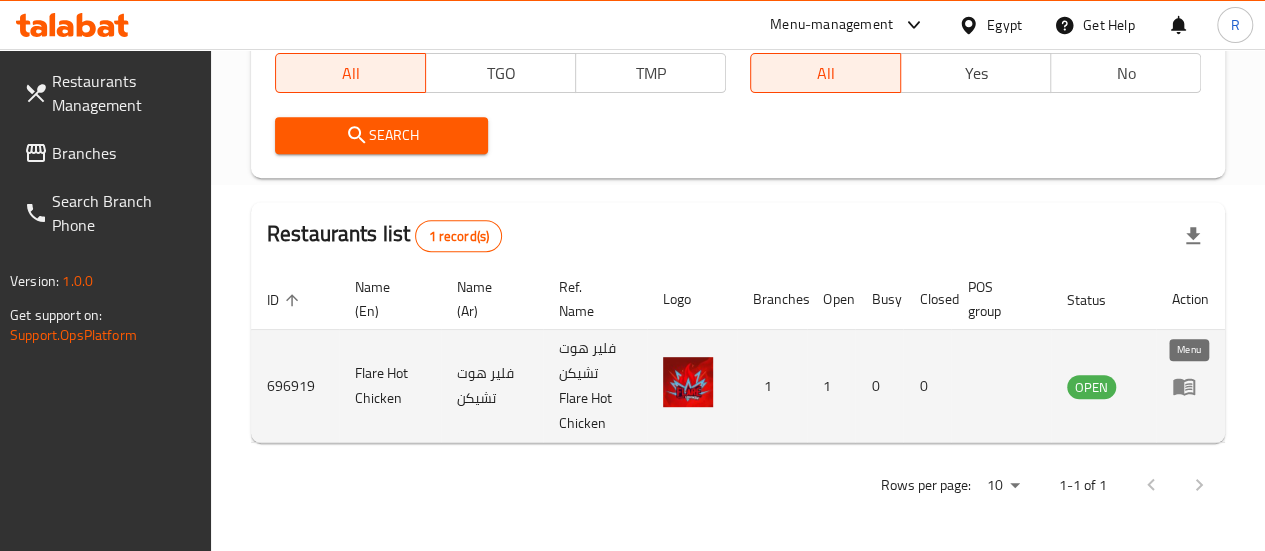click 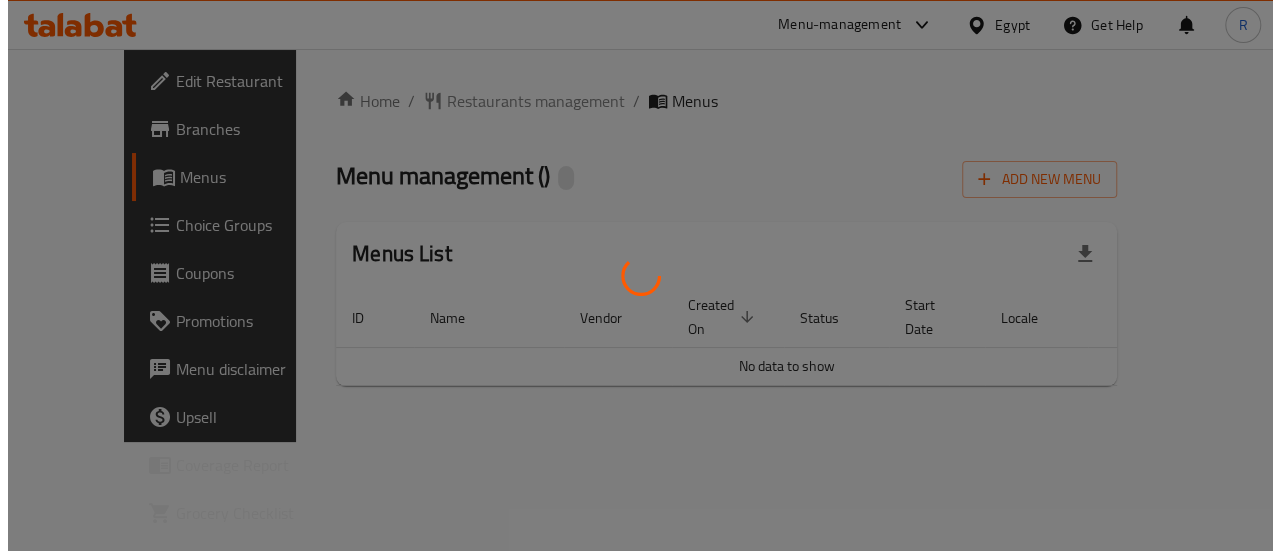 scroll, scrollTop: 0, scrollLeft: 0, axis: both 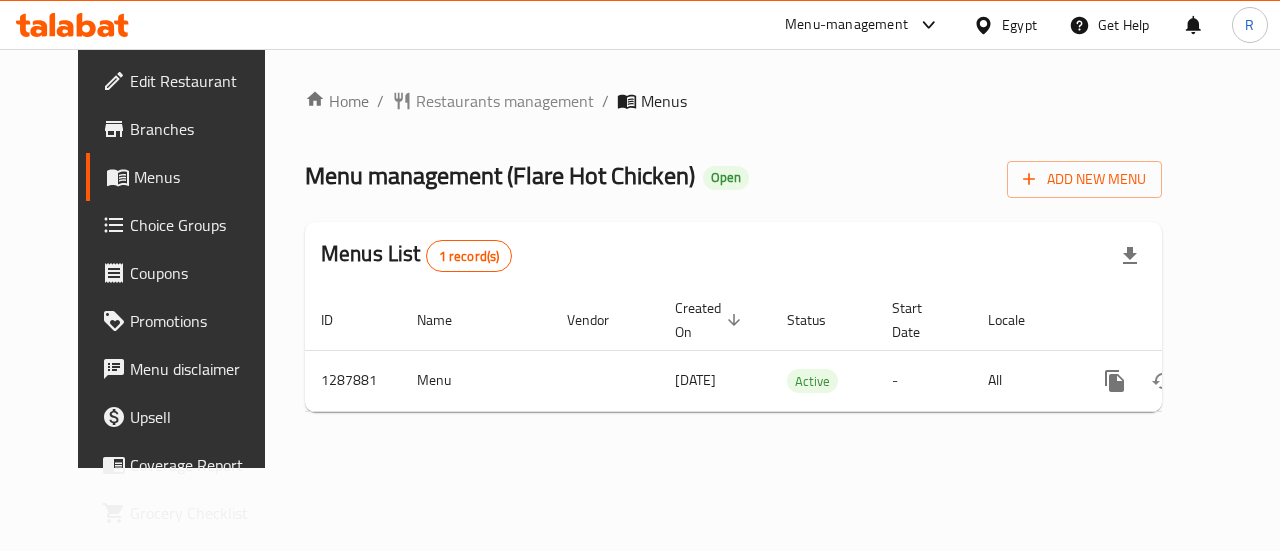 click on "Edit Restaurant" at bounding box center [203, 81] 